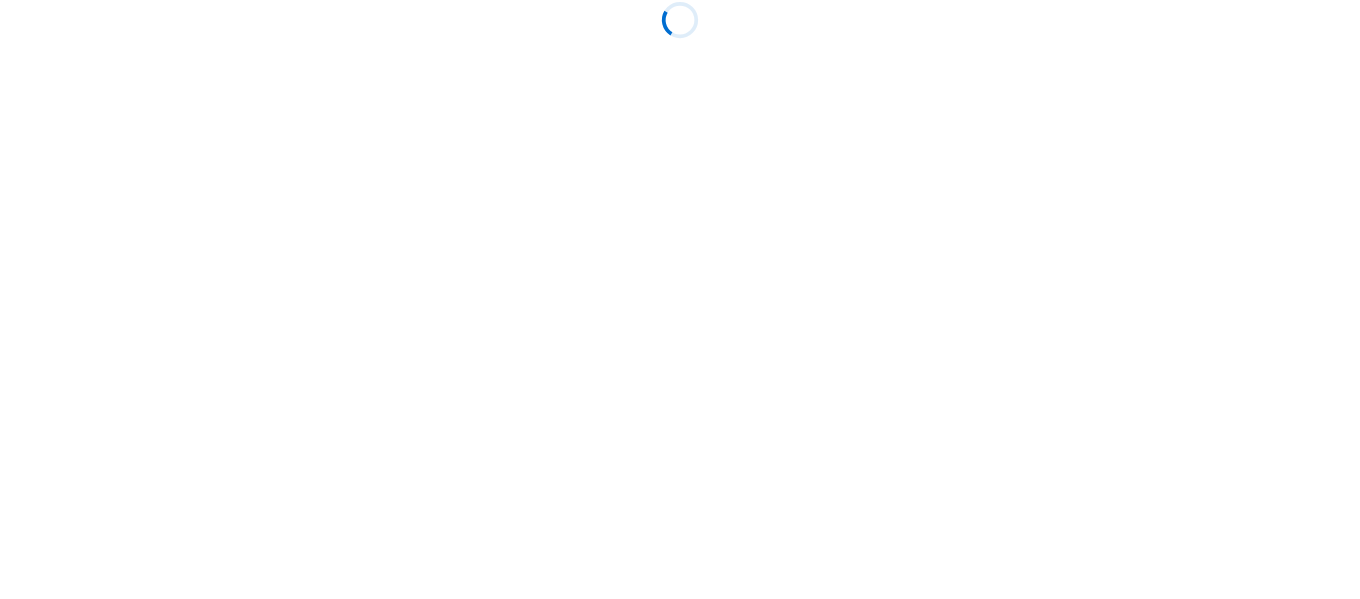 scroll, scrollTop: 0, scrollLeft: 0, axis: both 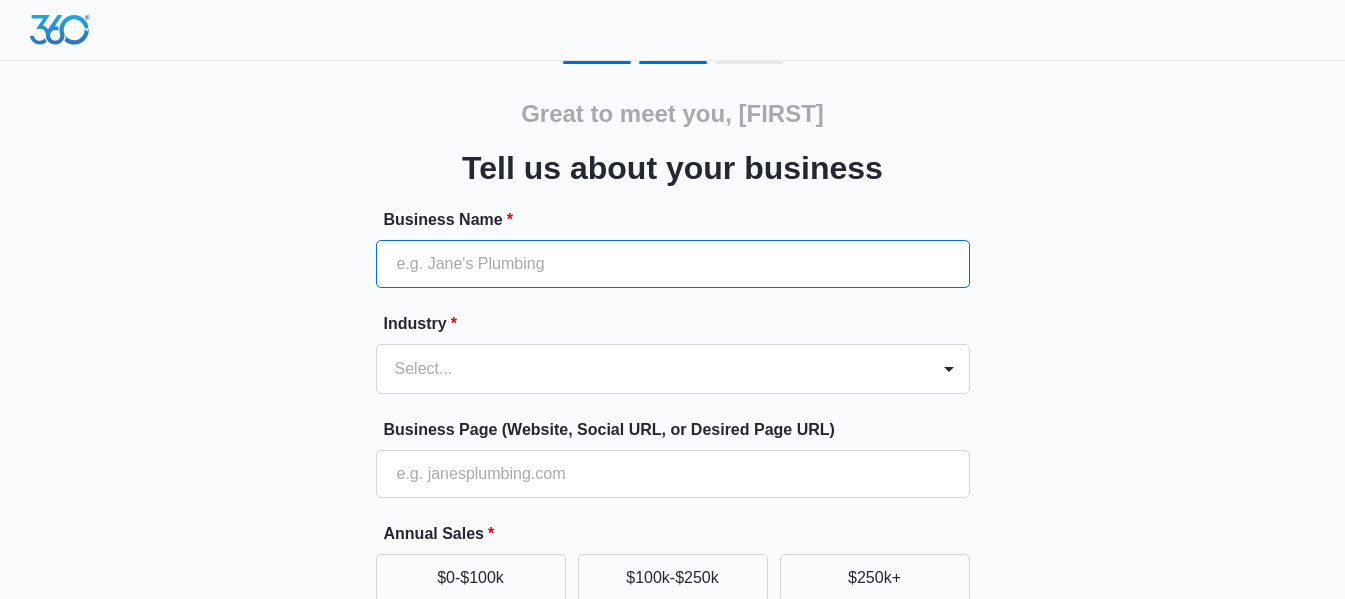 click on "Business Name *" at bounding box center (673, 264) 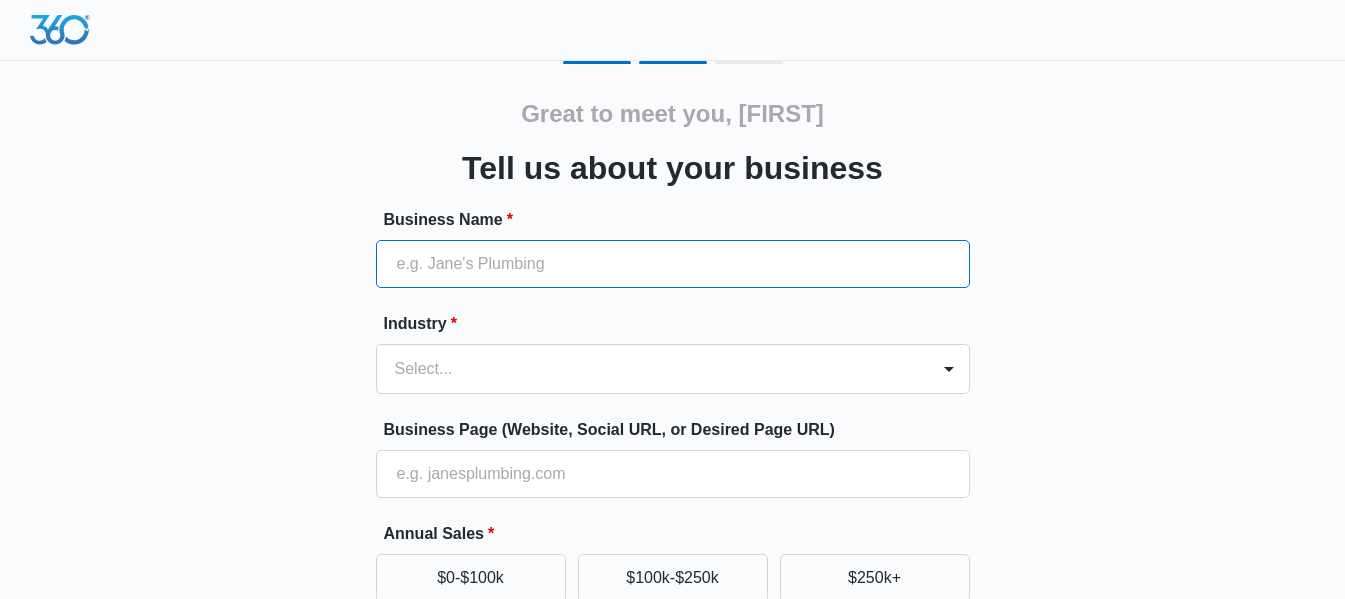 type on "Cultris Security Systems, Inc" 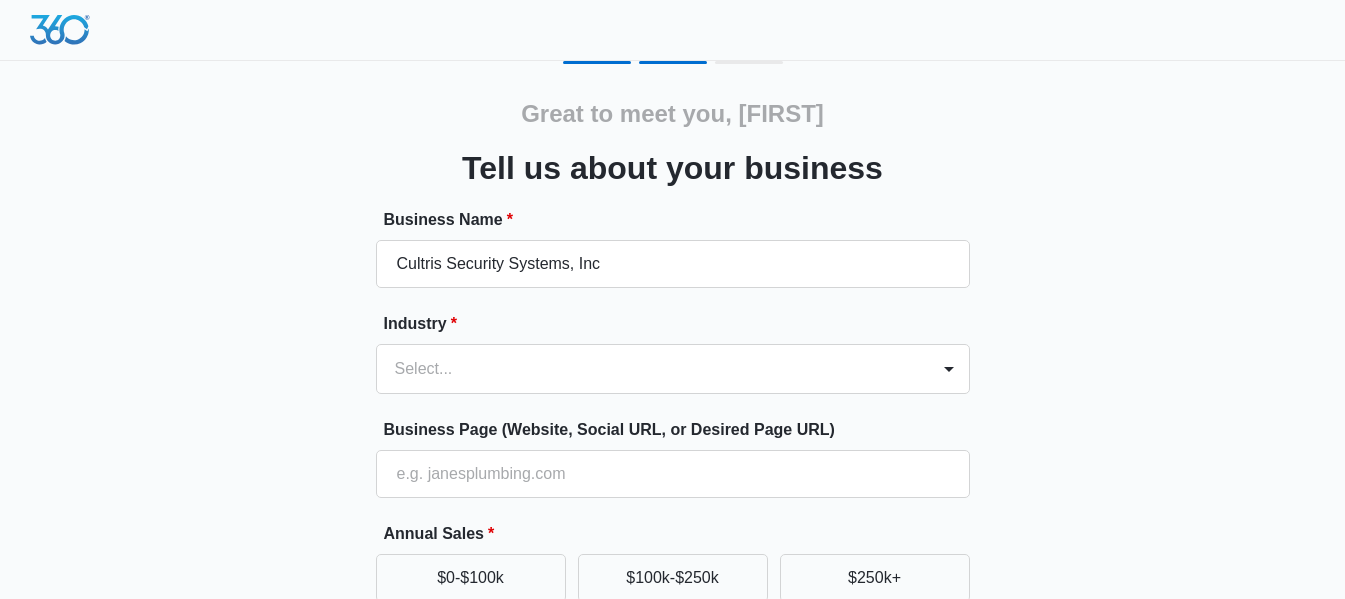 type on "[PHONE]" 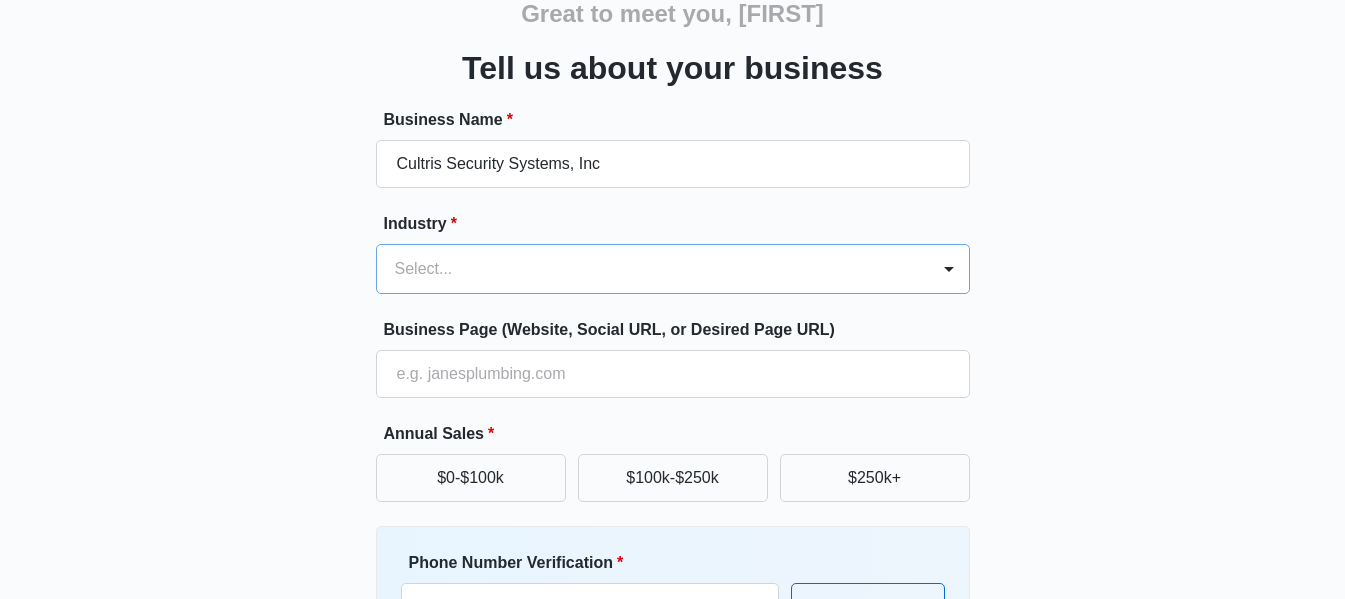 click at bounding box center [649, 269] 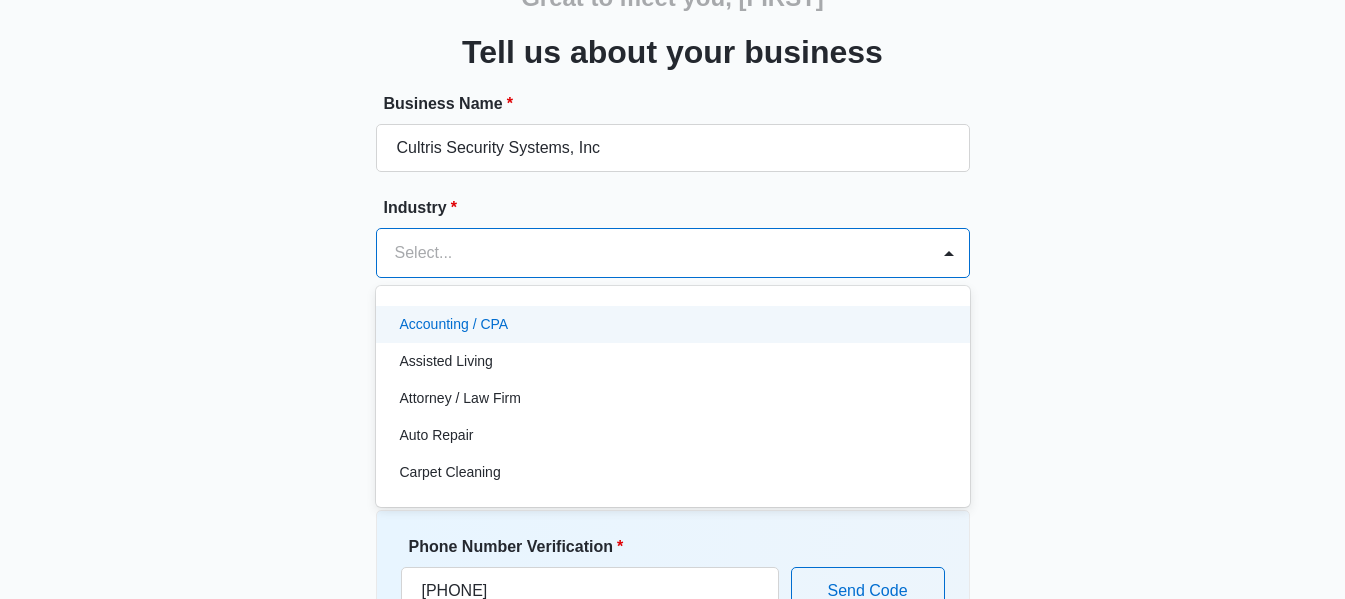 scroll, scrollTop: 117, scrollLeft: 0, axis: vertical 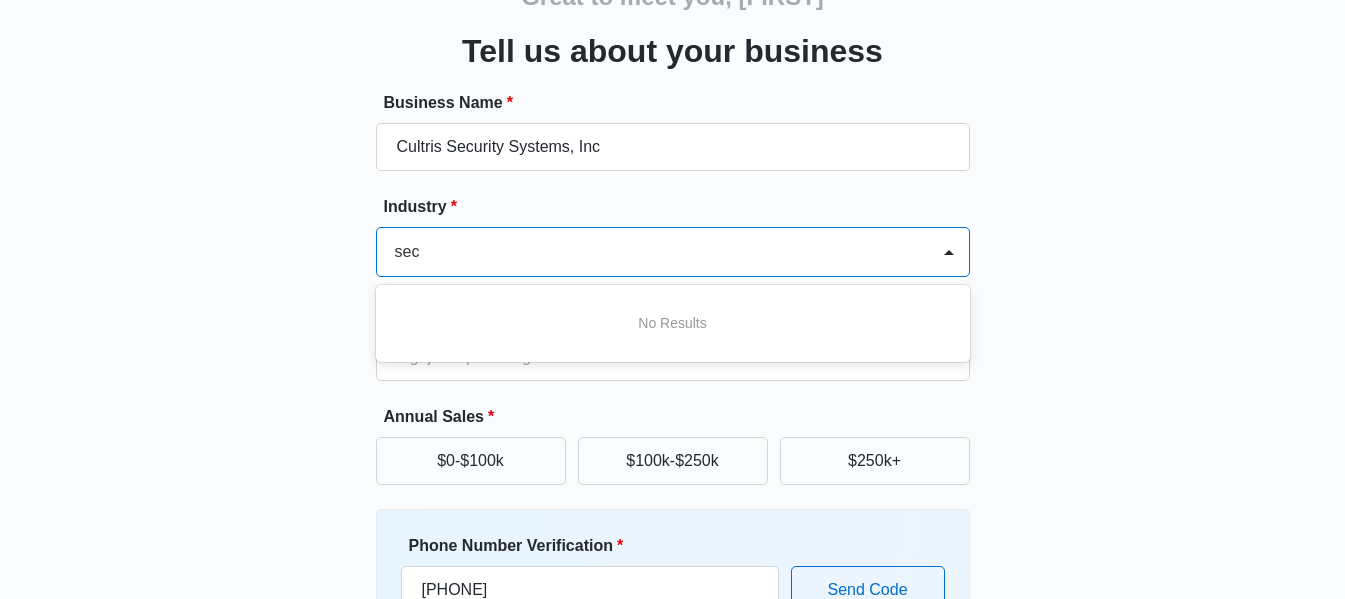 type on "secu" 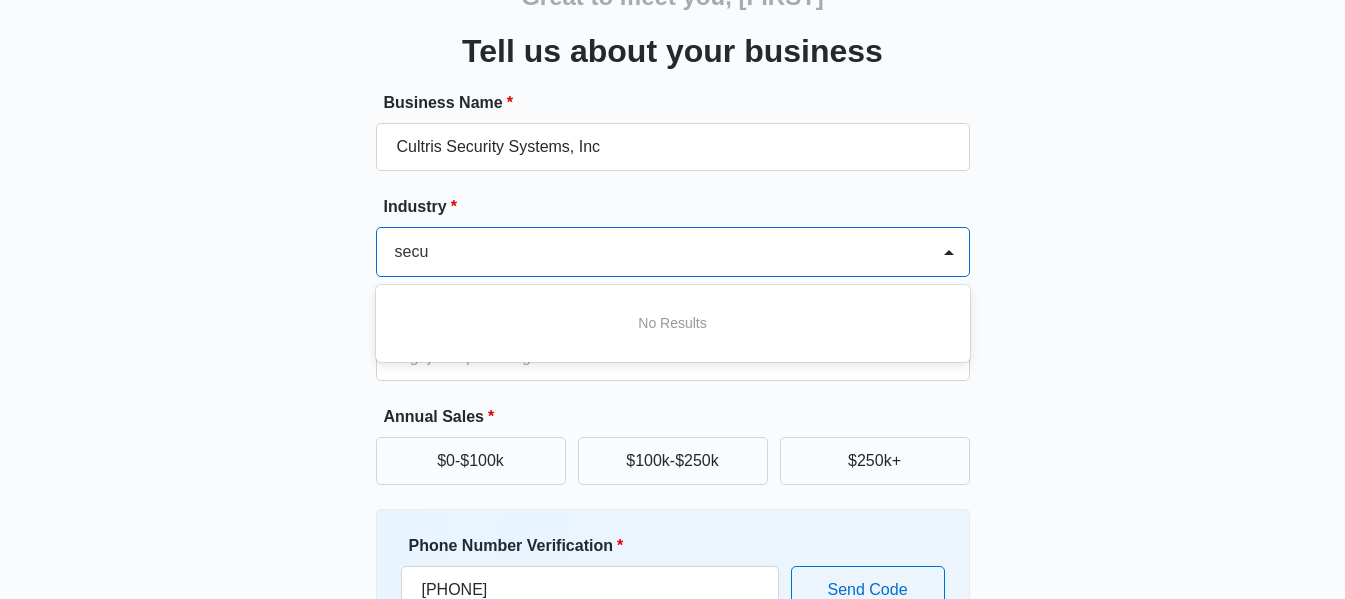 scroll, scrollTop: 0, scrollLeft: 1, axis: horizontal 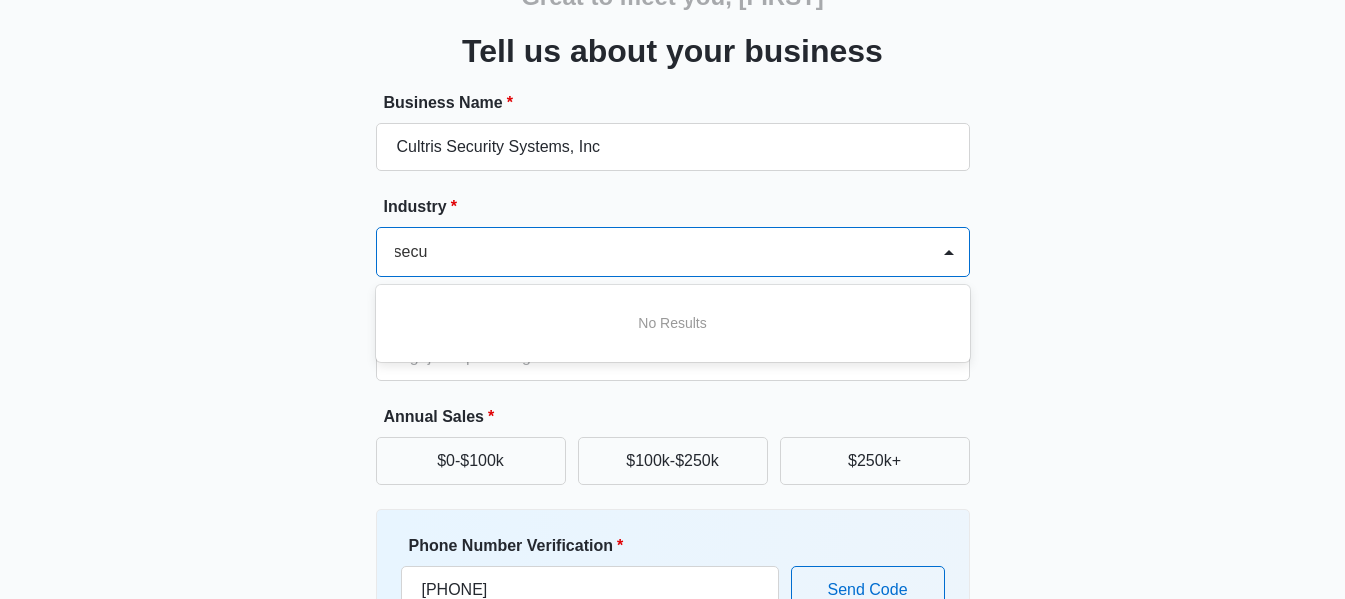 type 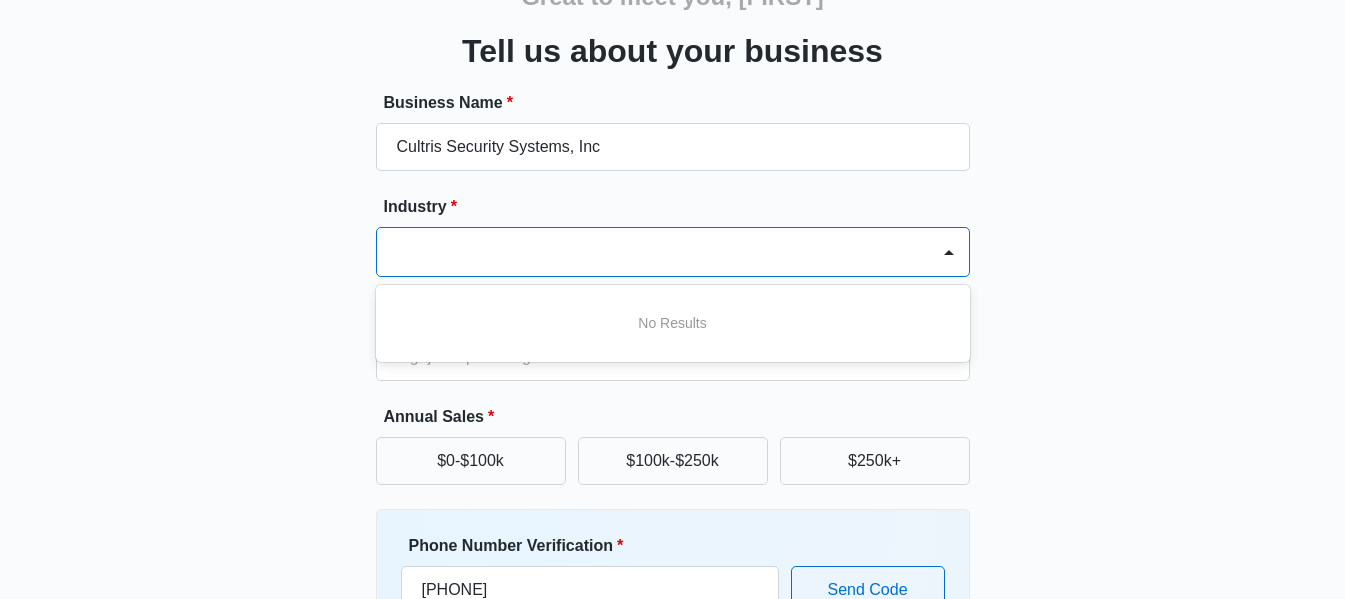 scroll, scrollTop: 0, scrollLeft: 0, axis: both 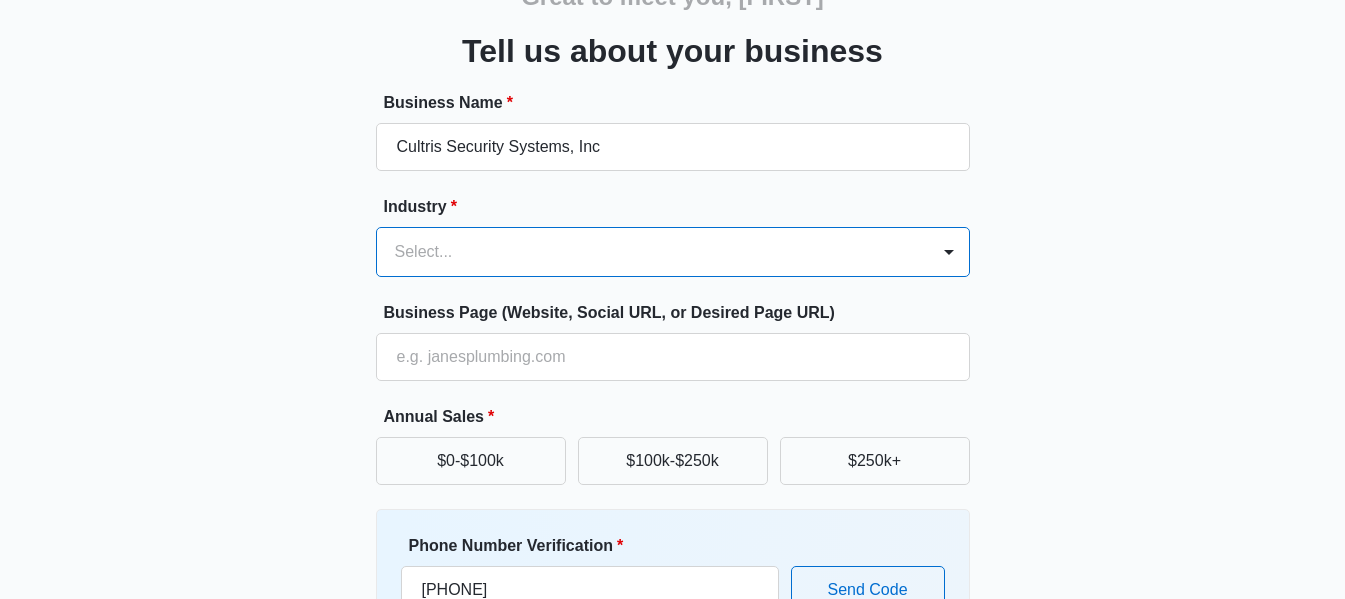 drag, startPoint x: 445, startPoint y: 258, endPoint x: 377, endPoint y: 234, distance: 72.11102 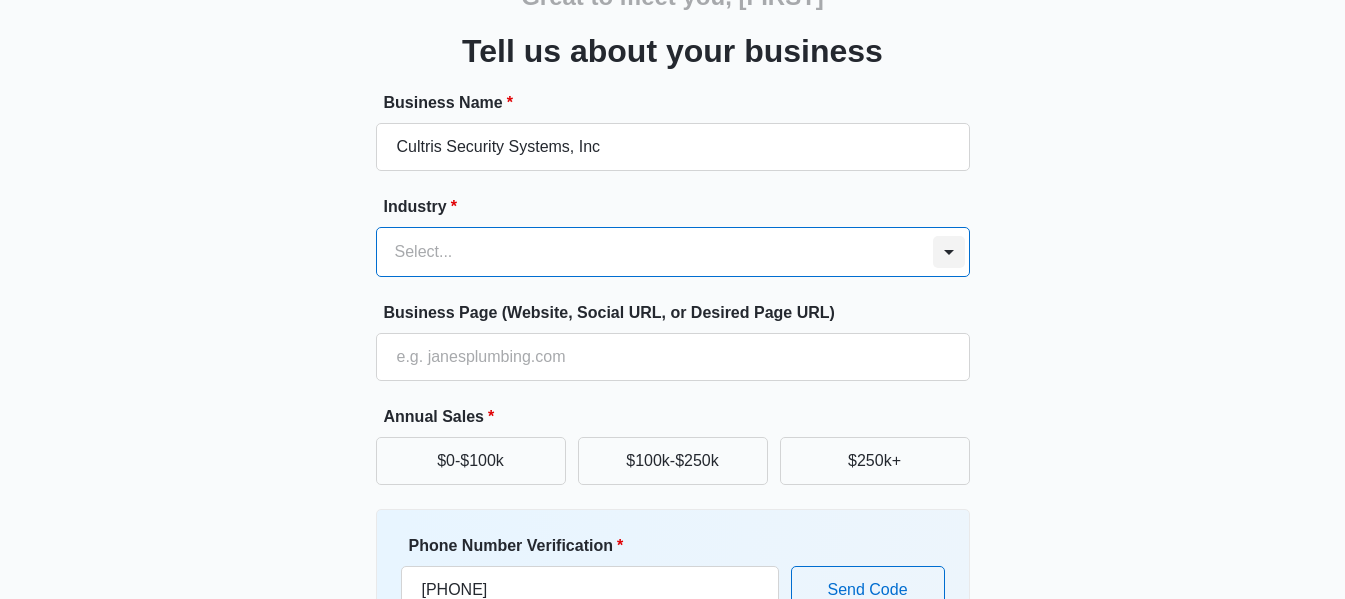 click at bounding box center [949, 252] 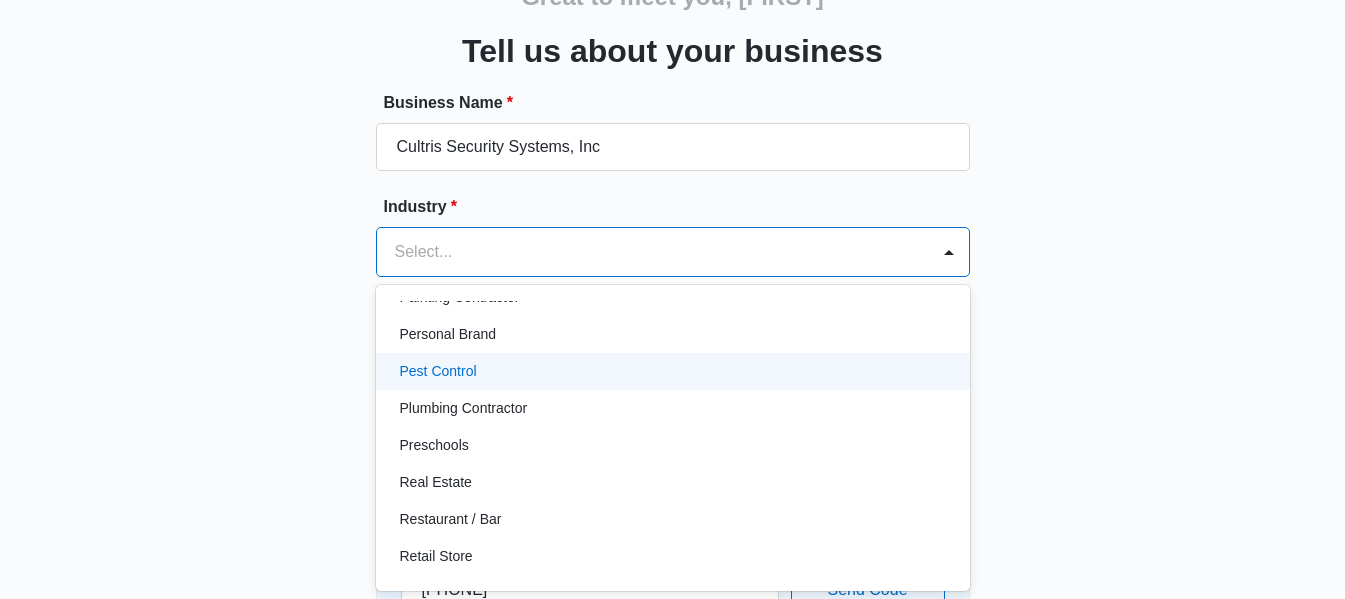 scroll, scrollTop: 1147, scrollLeft: 0, axis: vertical 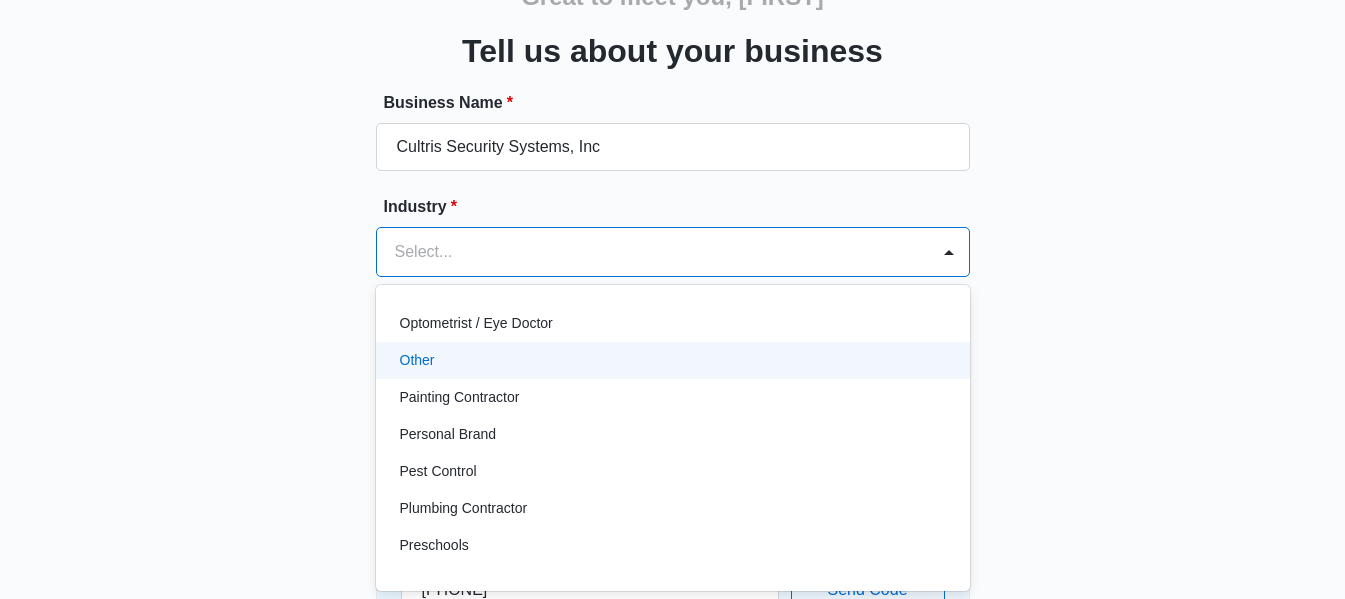 click on "Other" at bounding box center [417, 360] 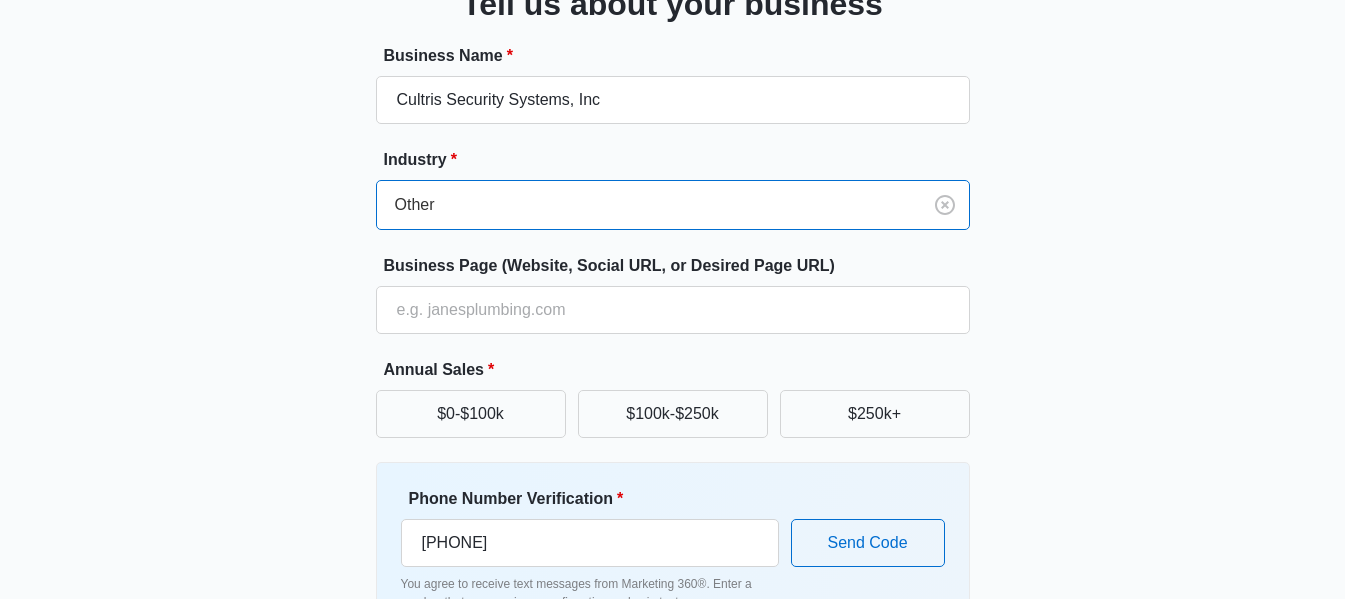 scroll, scrollTop: 117, scrollLeft: 0, axis: vertical 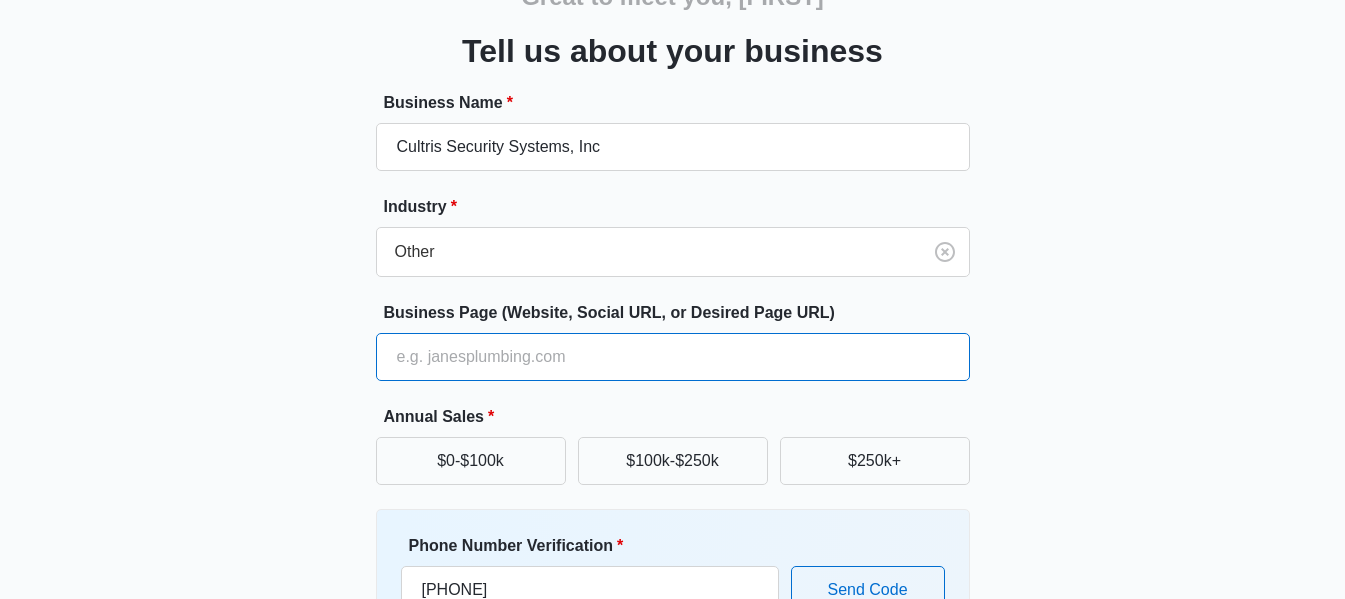 click on "Business Page (Website, Social URL, or Desired Page URL)" at bounding box center [673, 357] 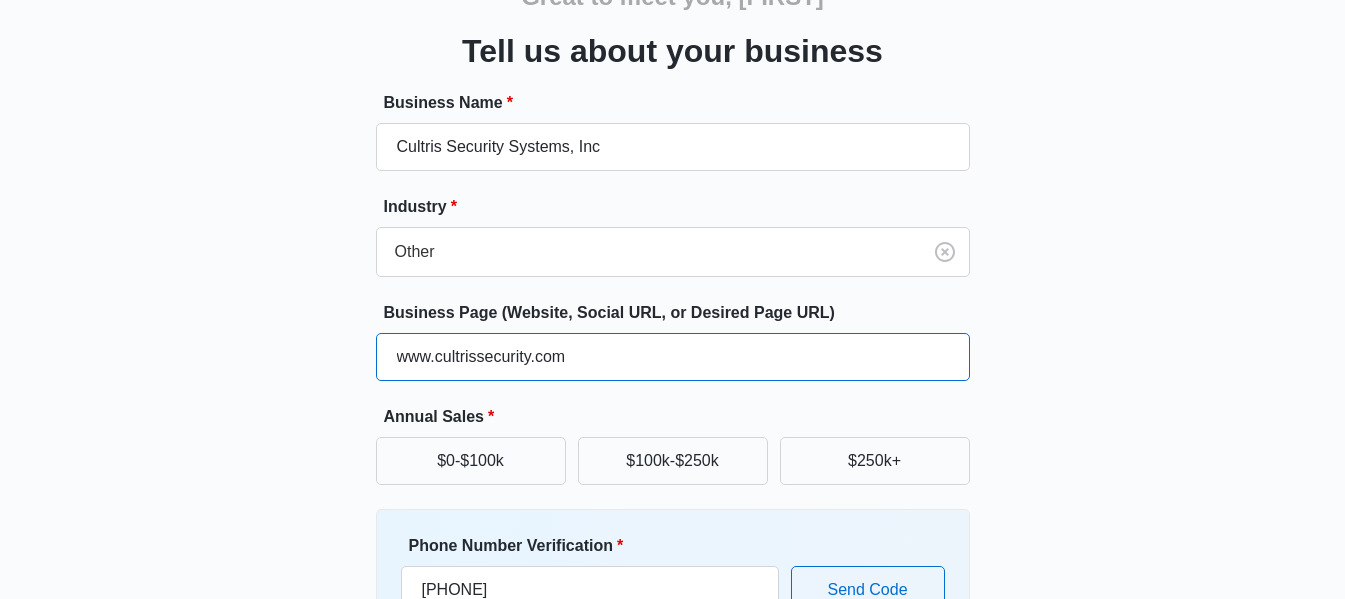 drag, startPoint x: 588, startPoint y: 372, endPoint x: 151, endPoint y: 284, distance: 445.77237 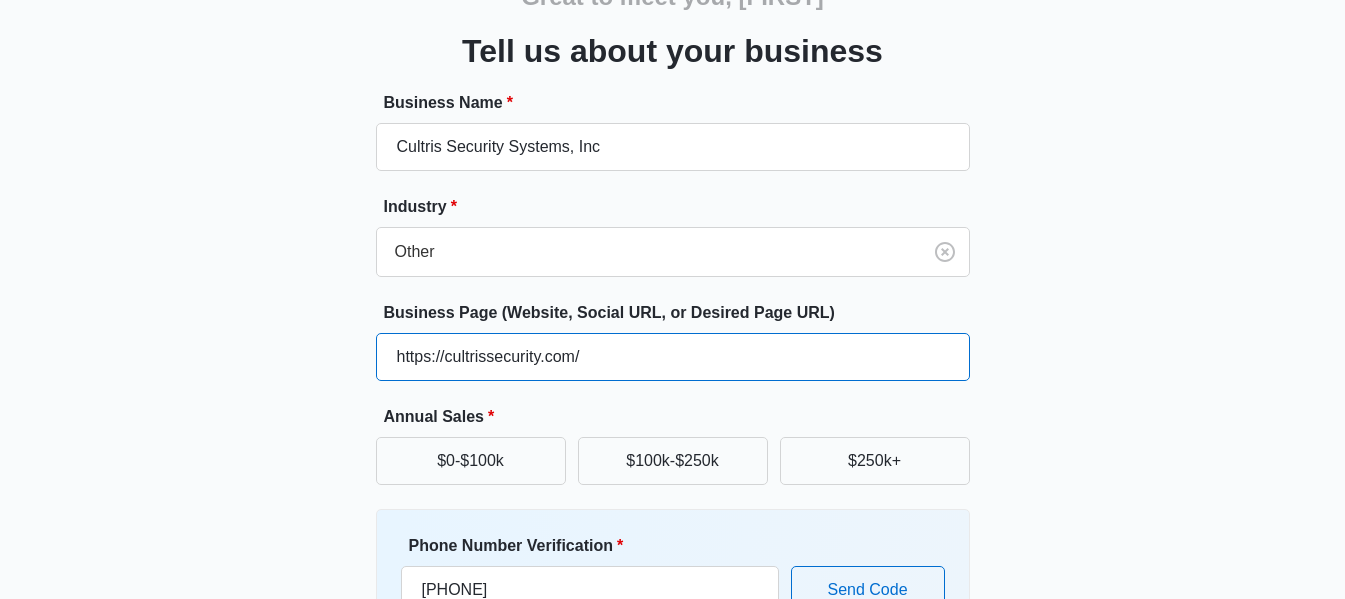 type on "https://cultrissecurity.com/" 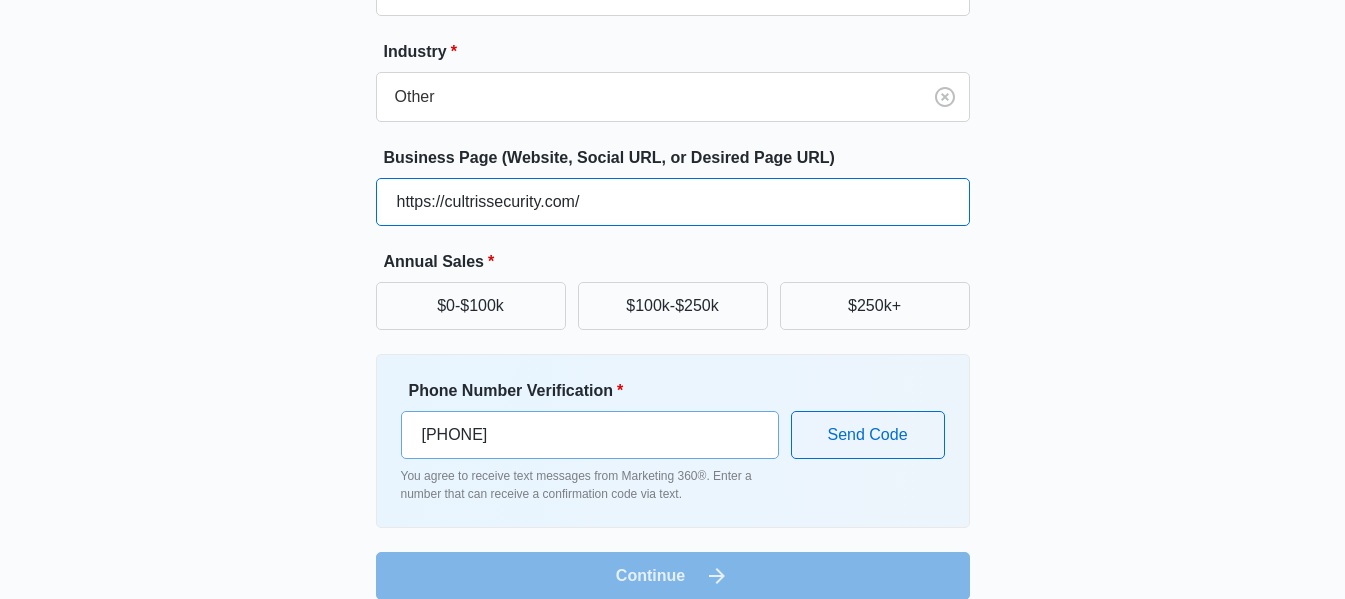 scroll, scrollTop: 297, scrollLeft: 0, axis: vertical 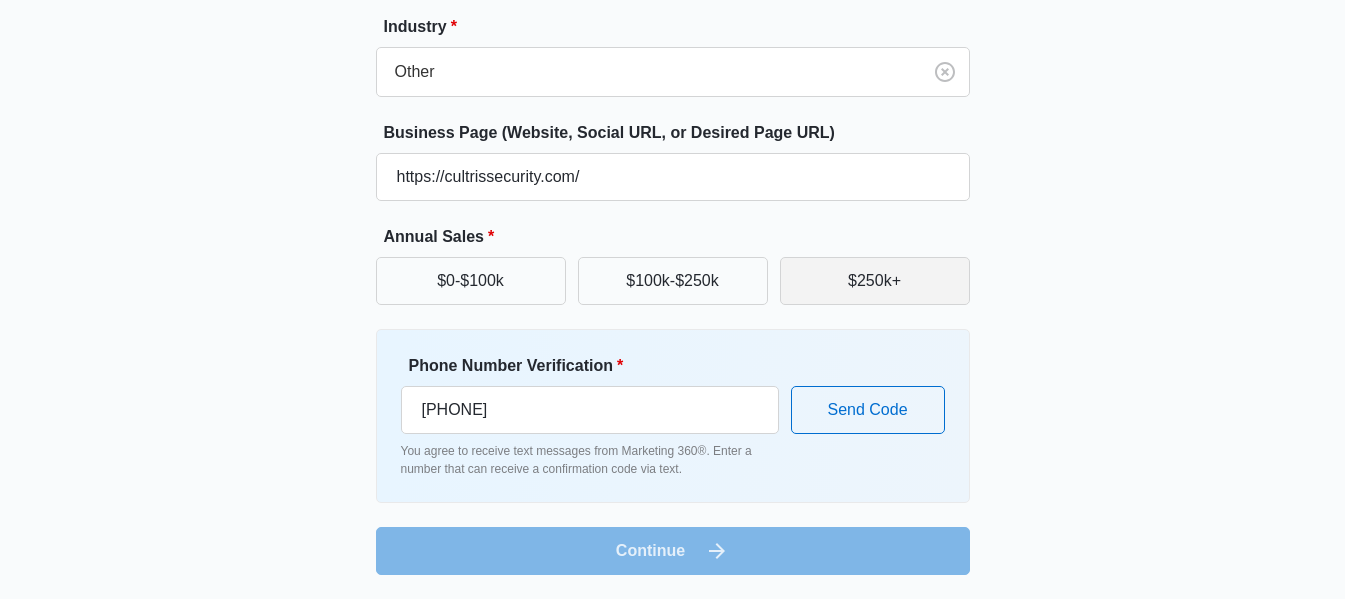 click on "$250k+" at bounding box center [875, 281] 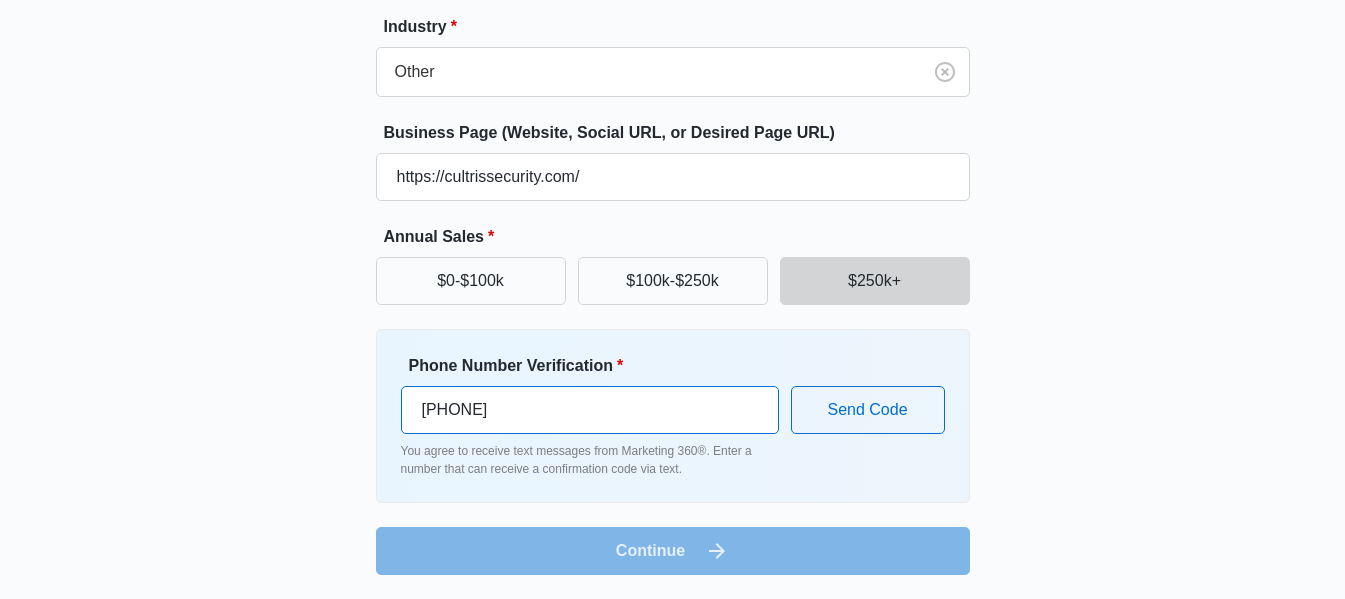 click on "(832) 455-9767" at bounding box center [590, 410] 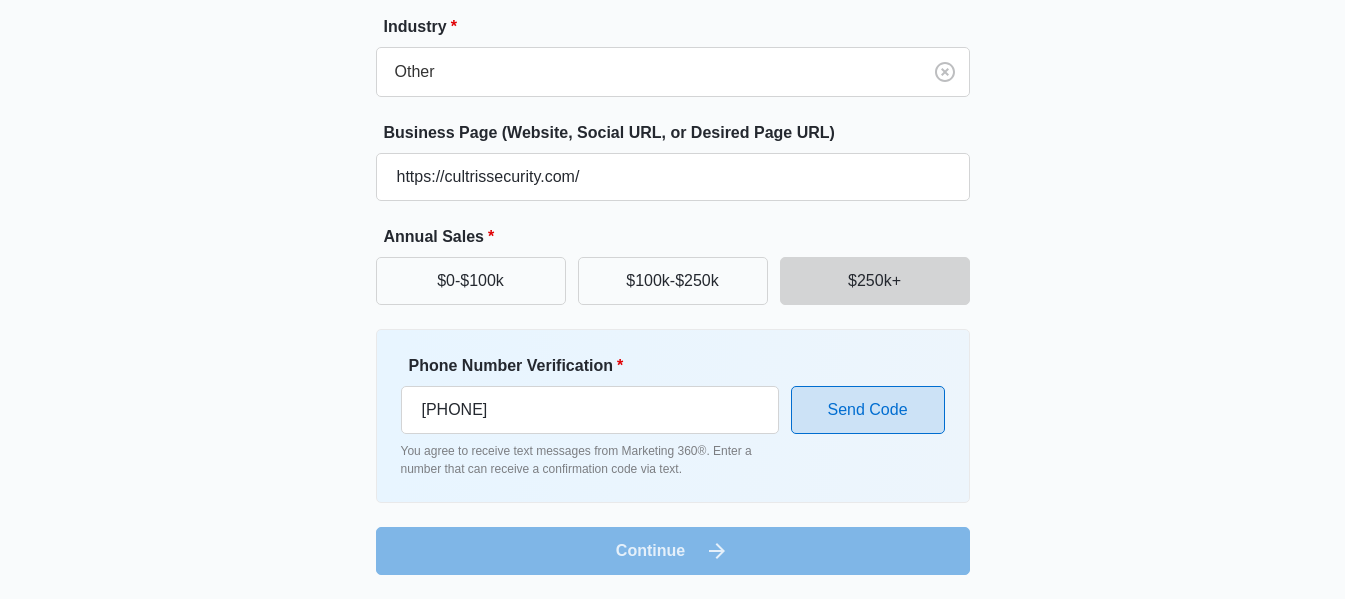 click on "Send Code" at bounding box center (868, 410) 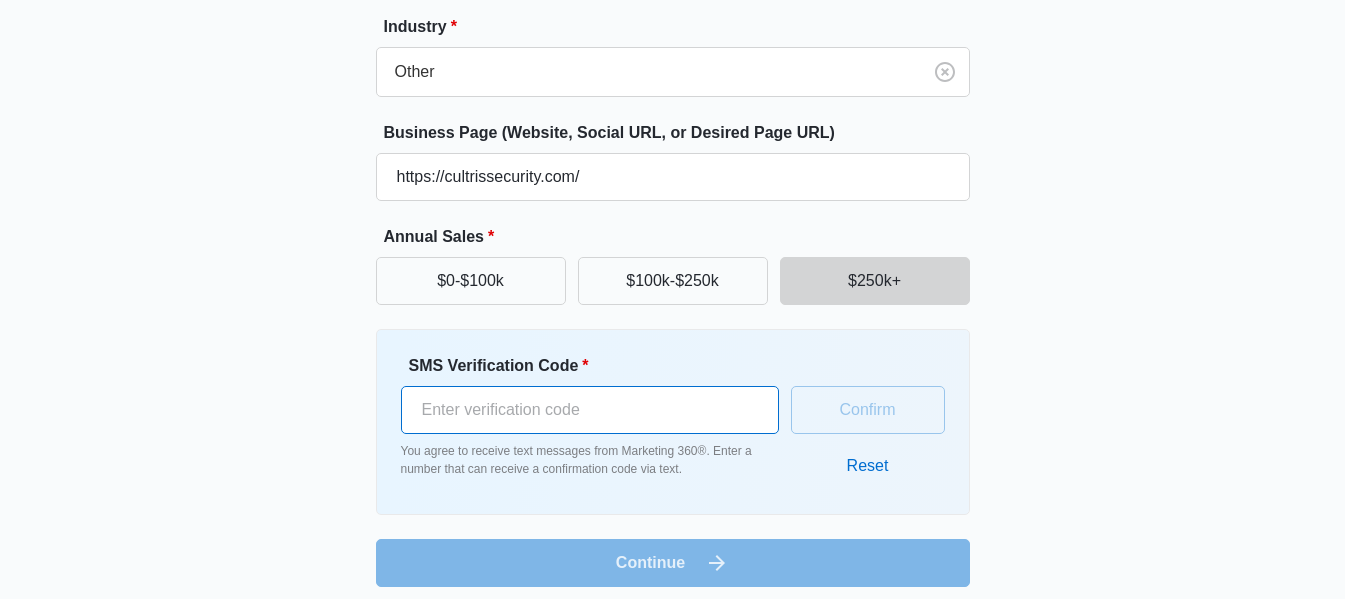 click on "SMS Verification Code *" at bounding box center (590, 410) 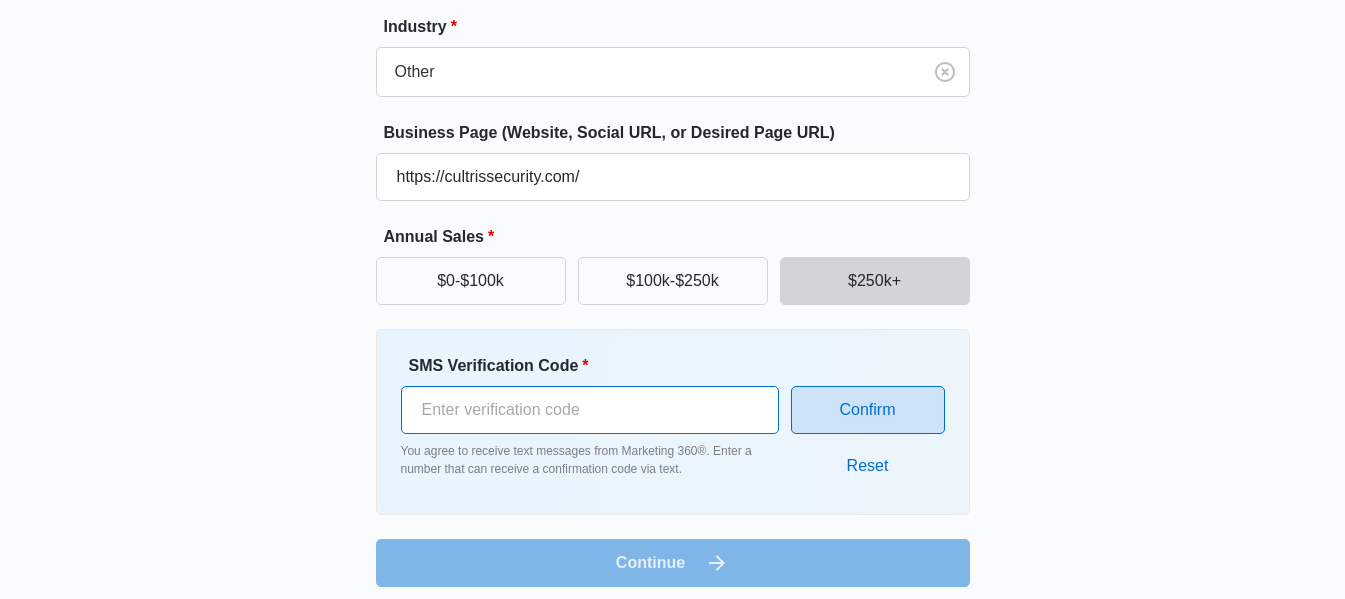 type on "223755" 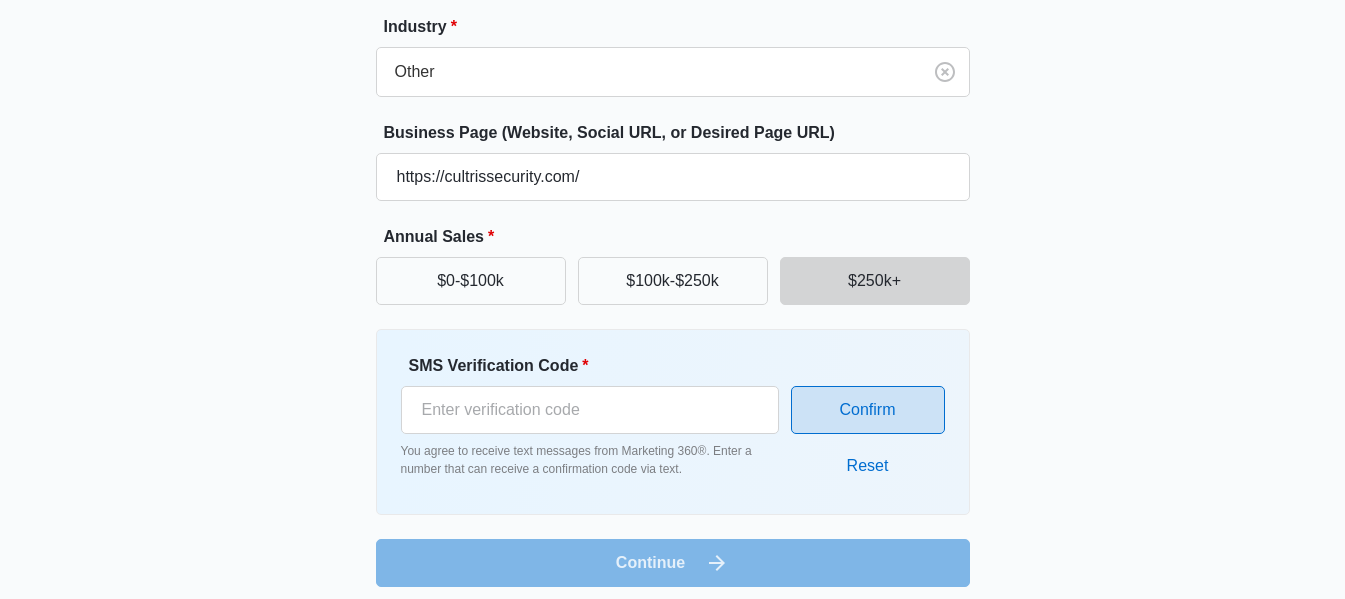 click on "Confirm" at bounding box center (868, 410) 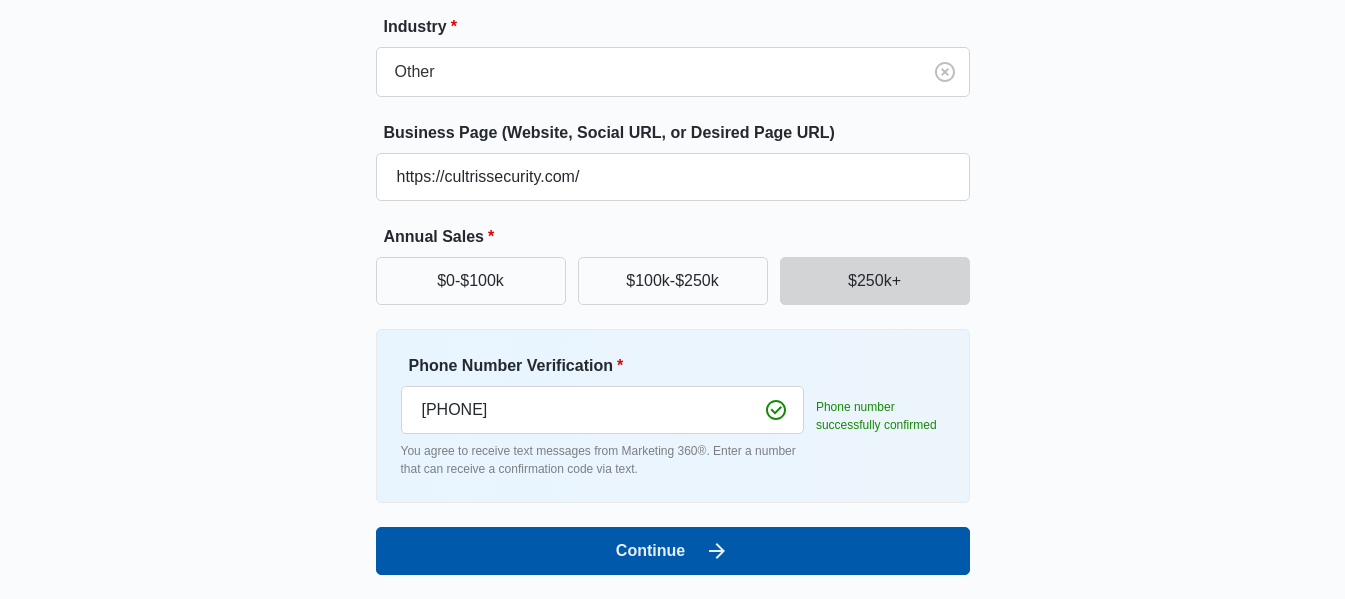 drag, startPoint x: 669, startPoint y: 546, endPoint x: 975, endPoint y: 582, distance: 308.11038 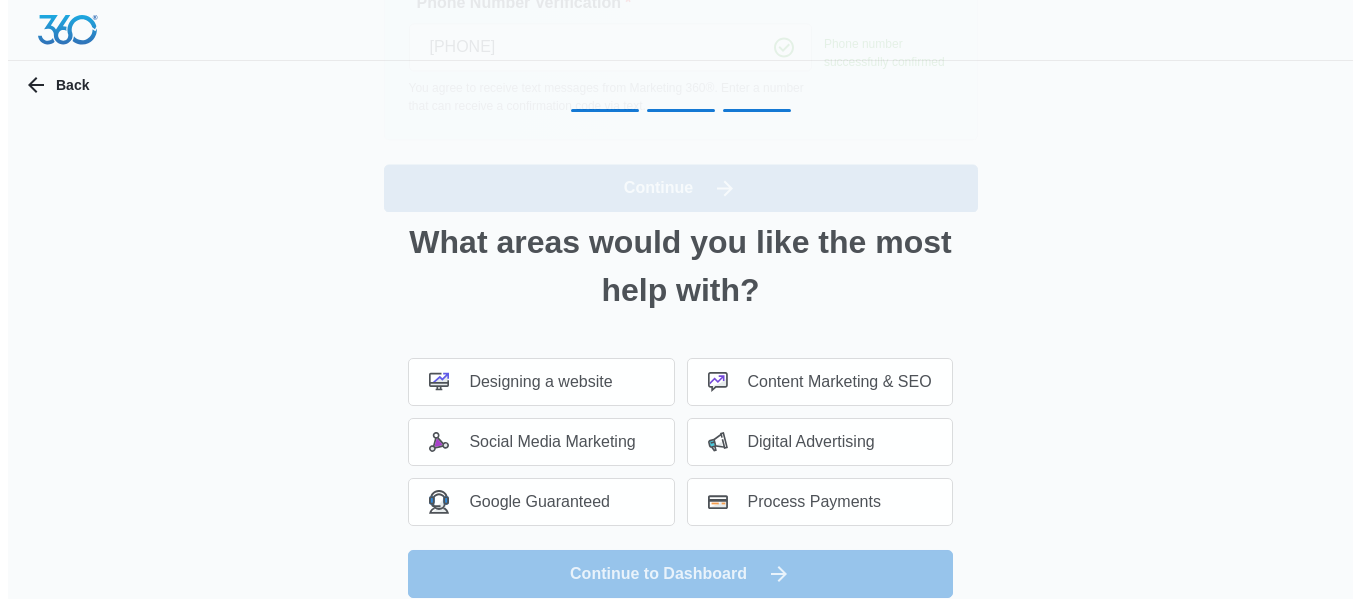 scroll, scrollTop: 0, scrollLeft: 0, axis: both 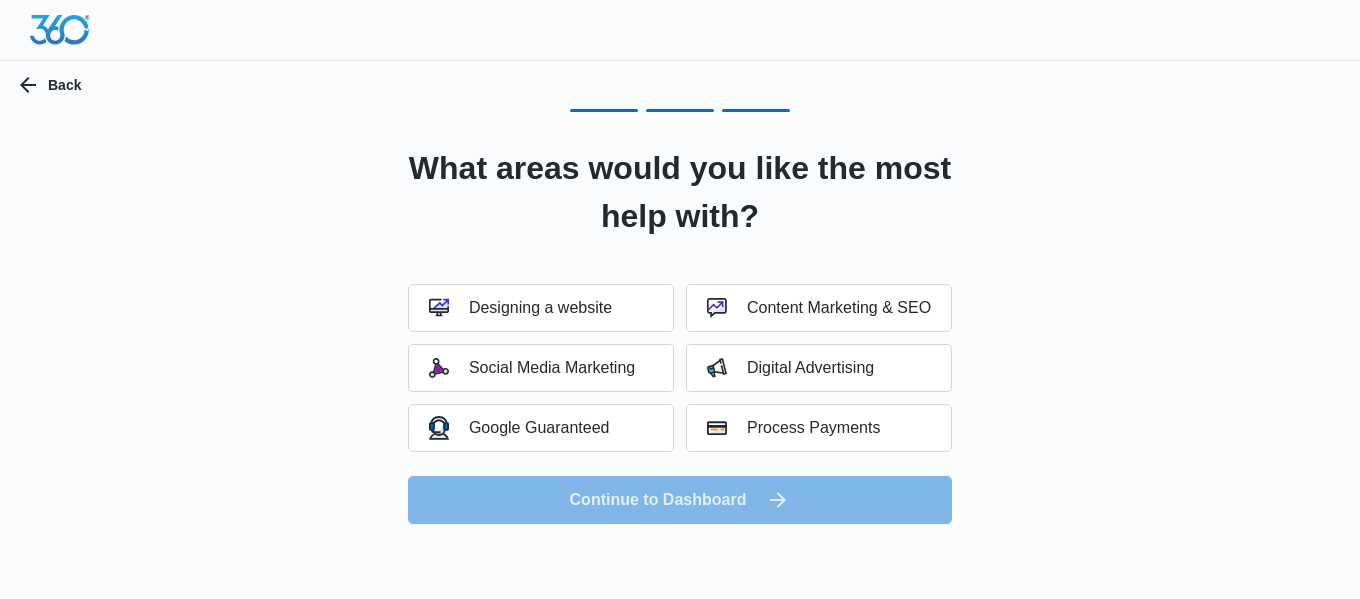 click on "Designing a website Content Marketing & SEO Social Media Marketing Digital Advertising Google Guaranteed Process Payments Continue to Dashboard" at bounding box center (680, 404) 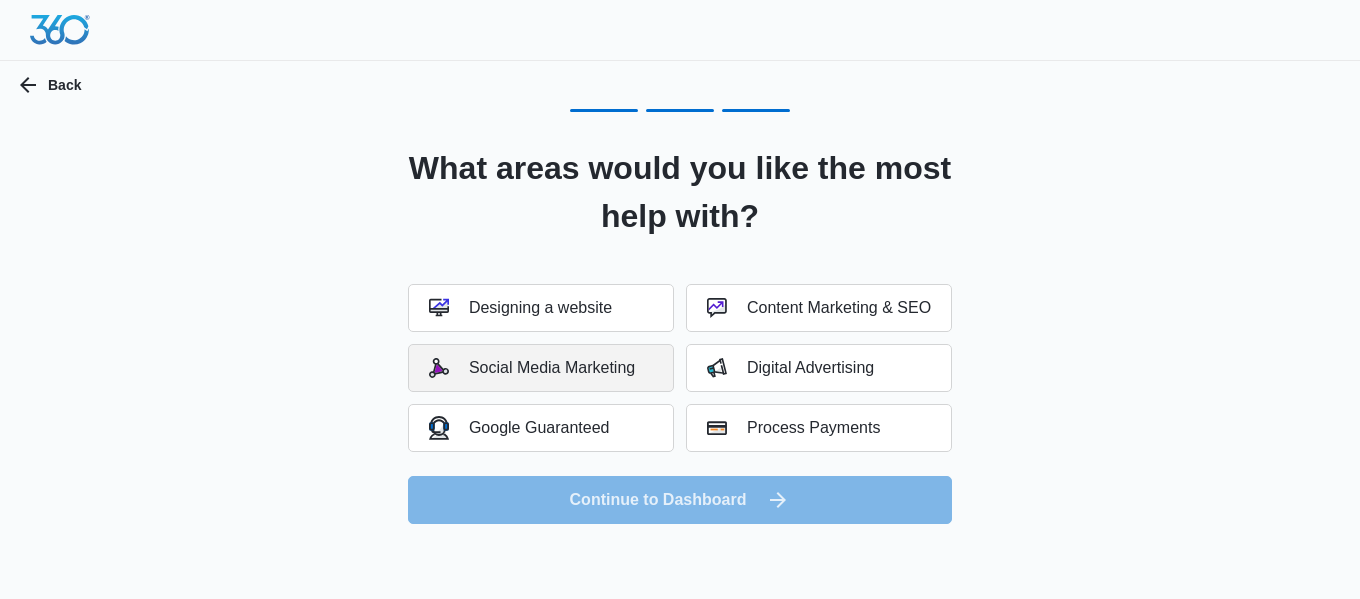 click on "Social Media Marketing" at bounding box center [532, 368] 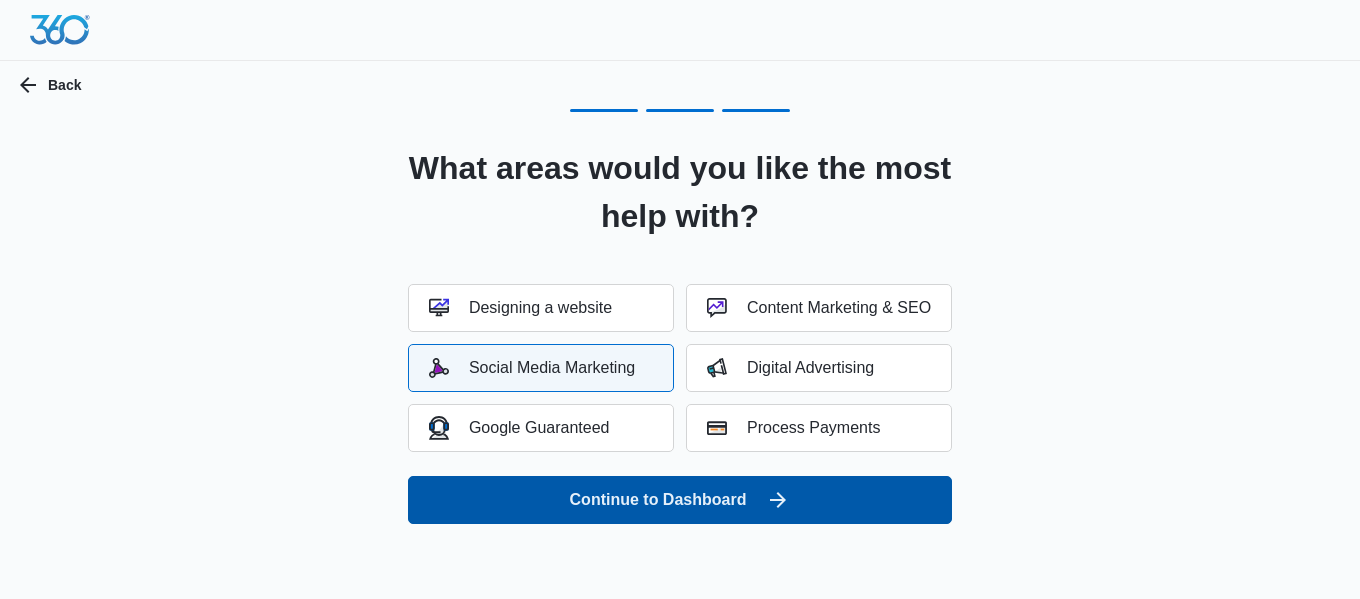click on "Continue to Dashboard" at bounding box center (680, 500) 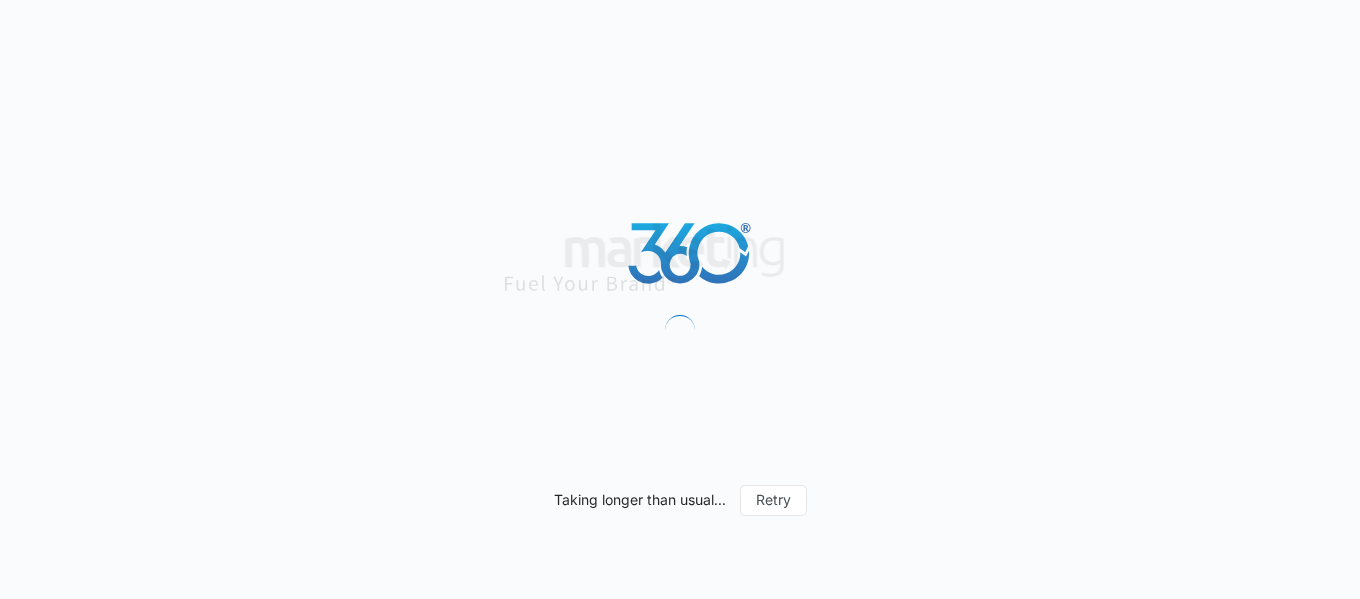 scroll, scrollTop: 0, scrollLeft: 0, axis: both 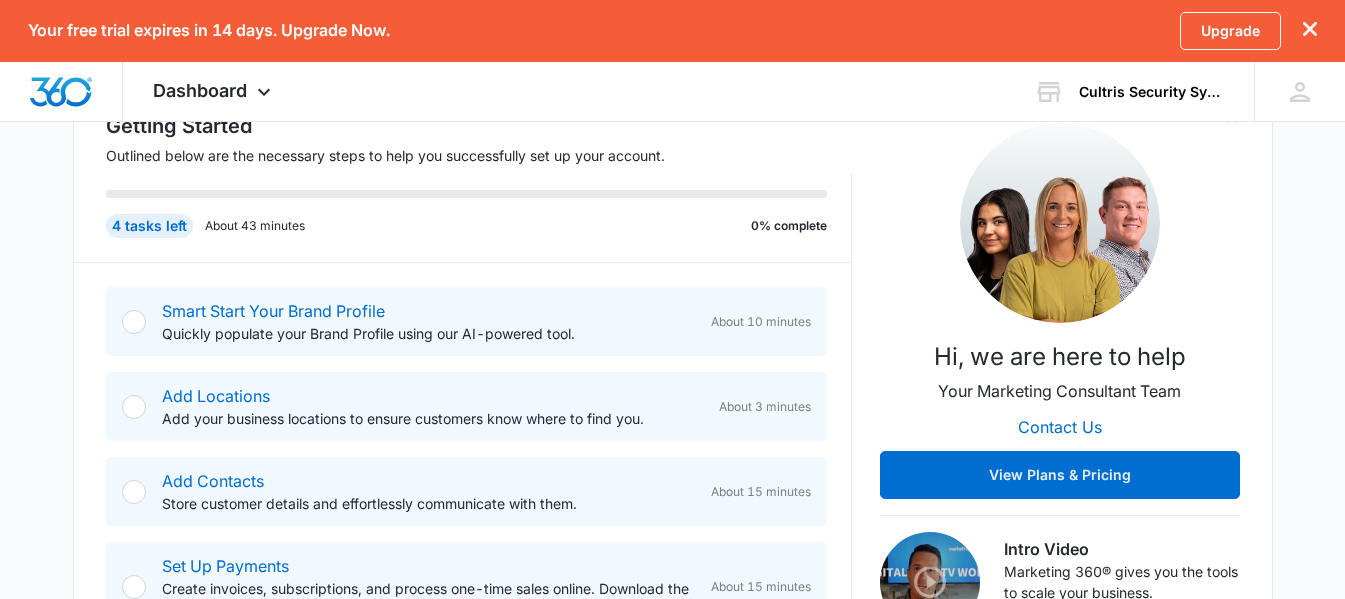 click at bounding box center [134, 322] 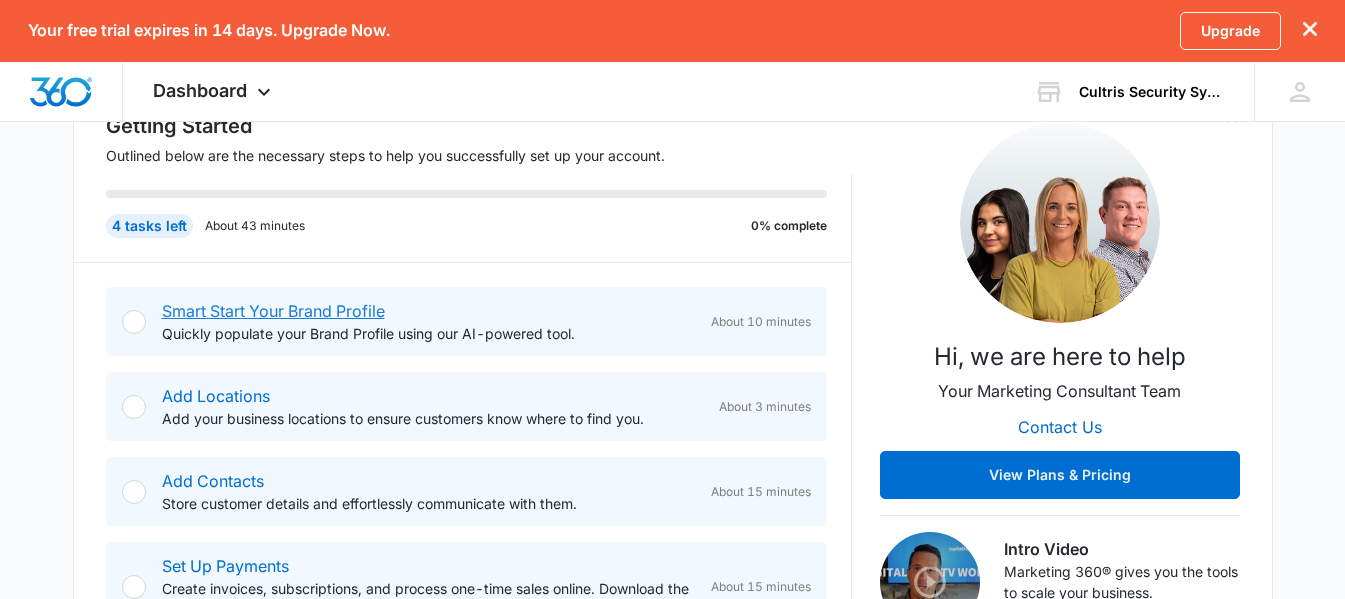 click on "Smart Start Your Brand Profile" at bounding box center (273, 311) 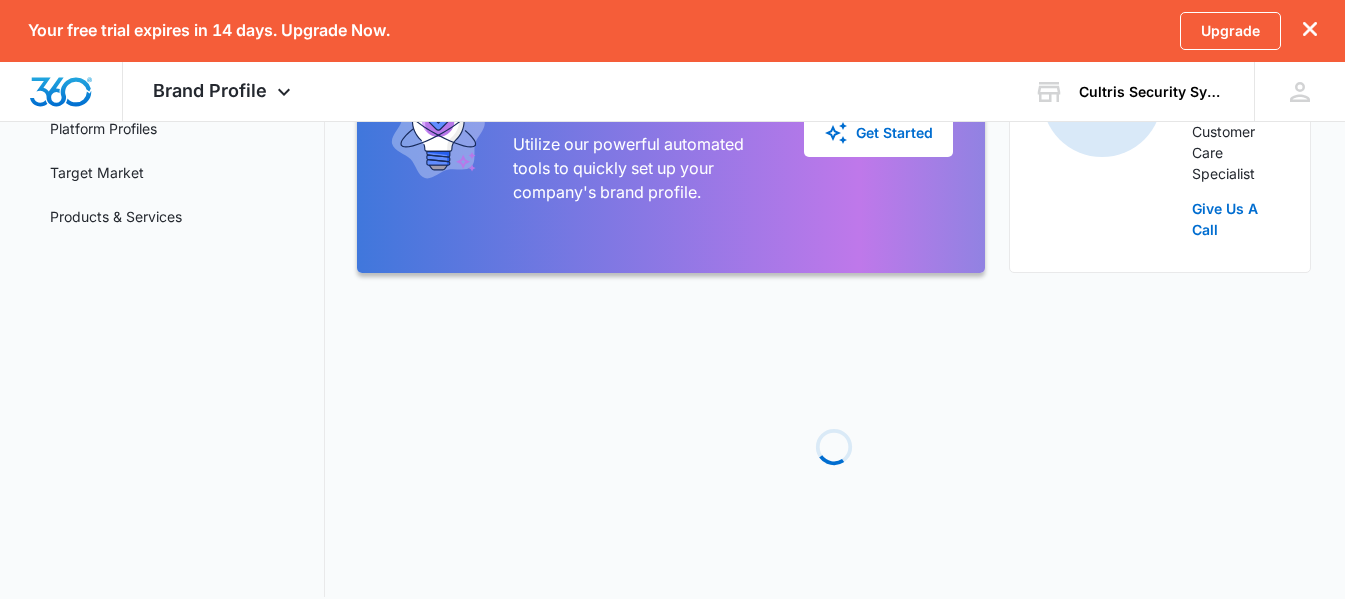 scroll, scrollTop: 0, scrollLeft: 0, axis: both 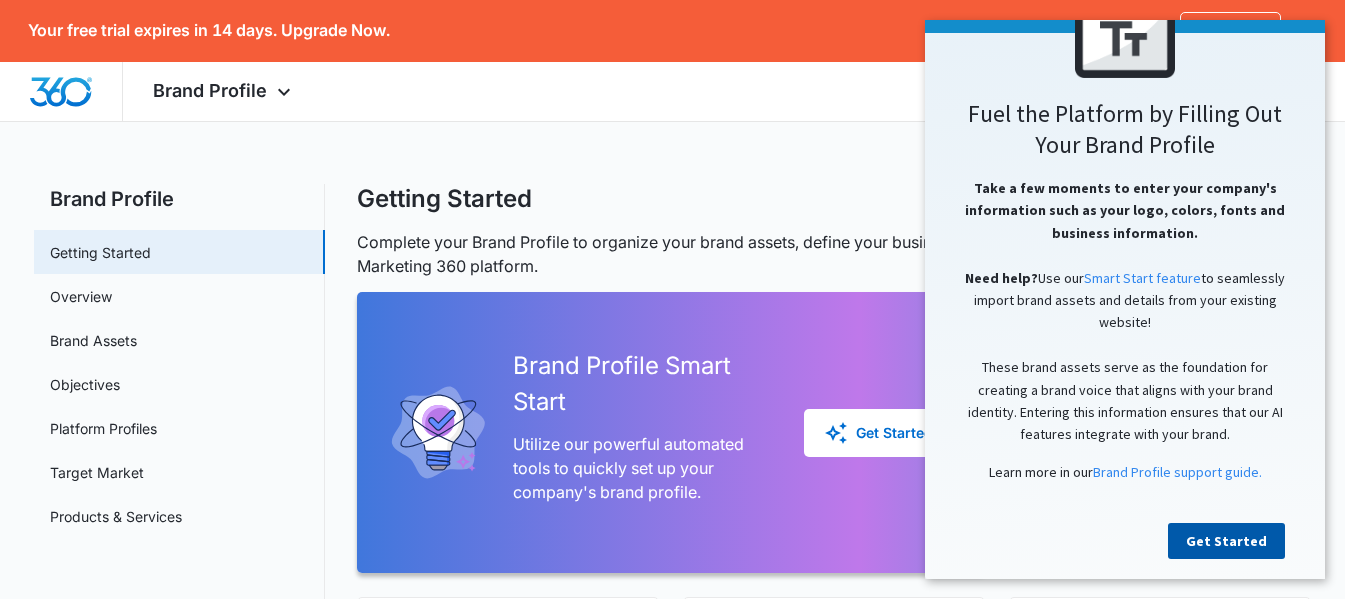 click on "Get Started" at bounding box center (1226, 541) 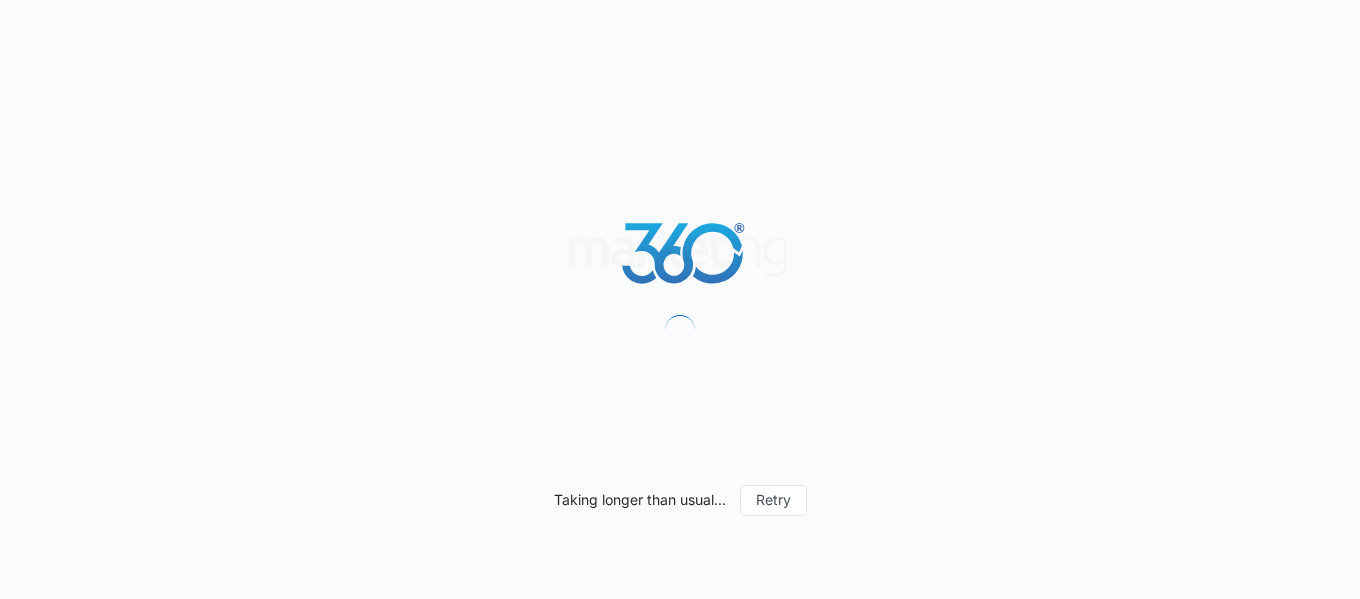 scroll, scrollTop: 0, scrollLeft: 0, axis: both 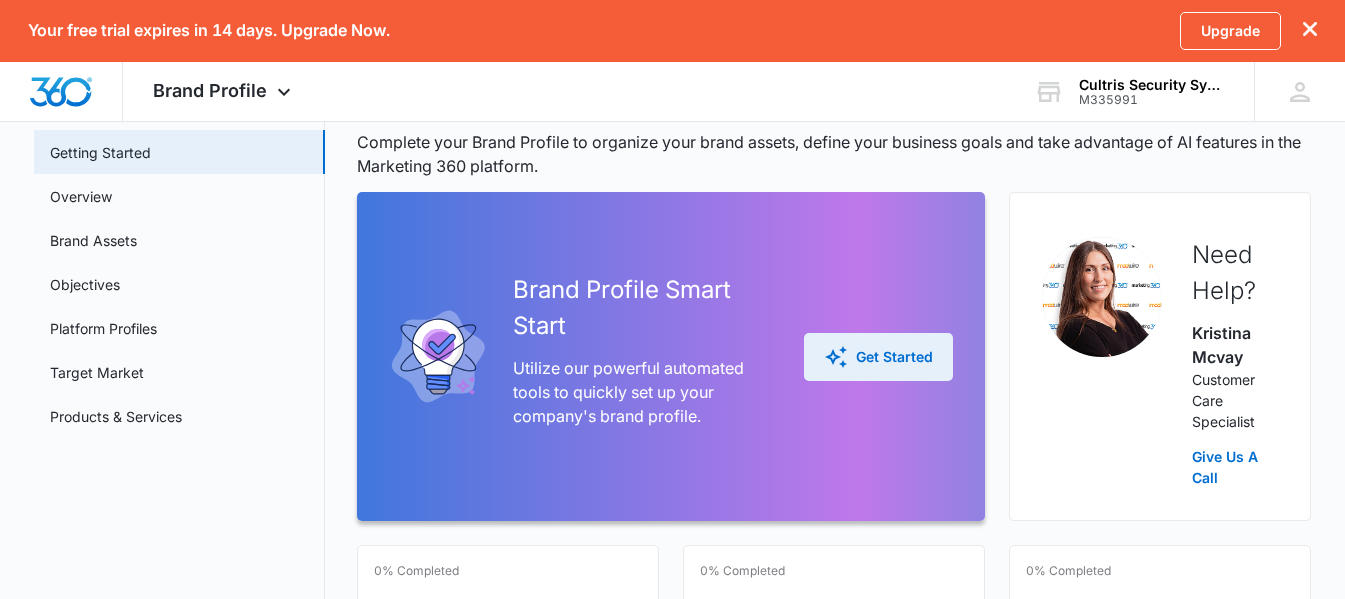 click on "Get Started" at bounding box center [878, 357] 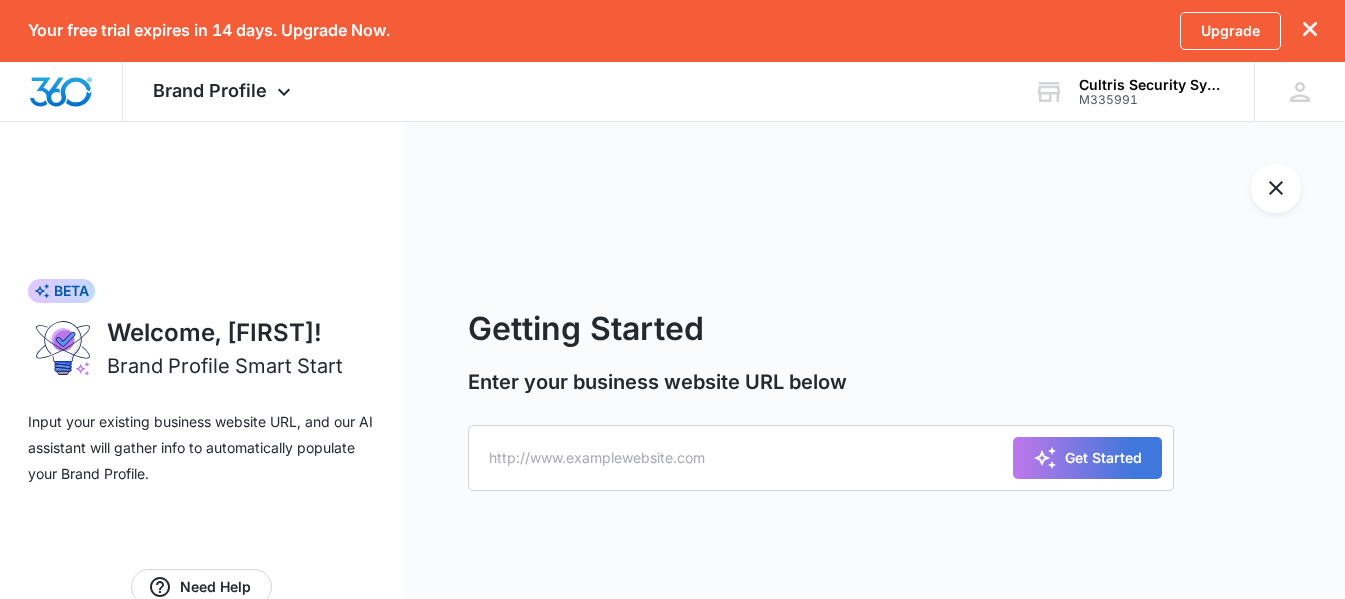 scroll, scrollTop: 60, scrollLeft: 0, axis: vertical 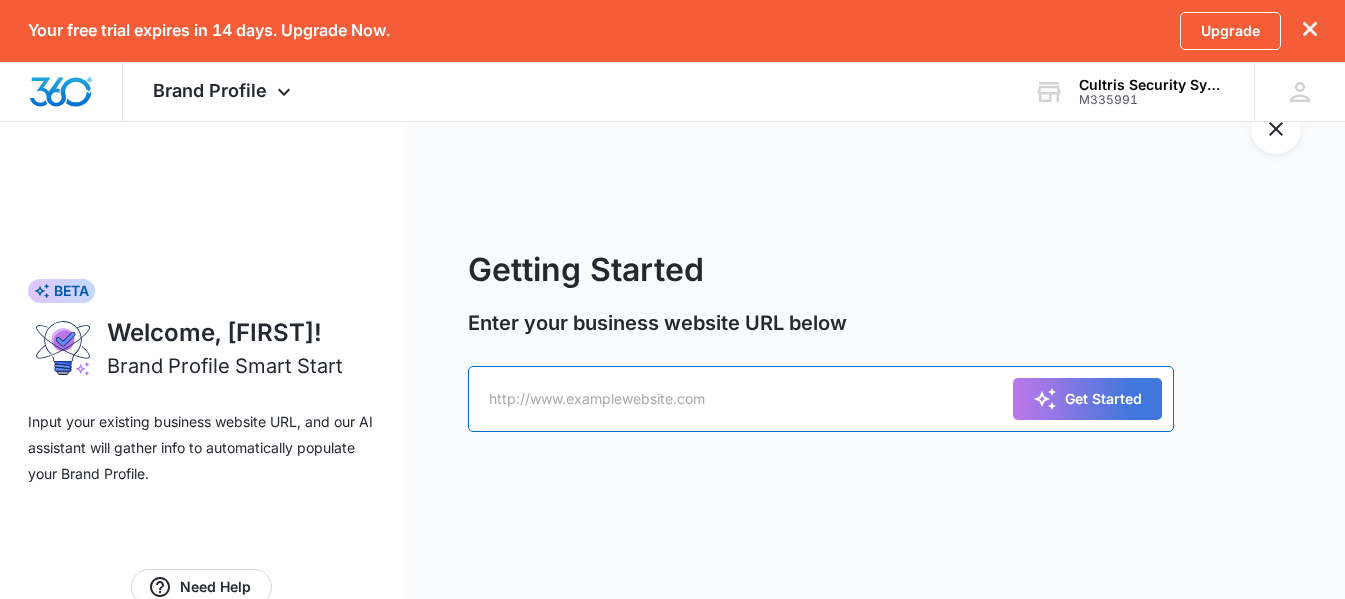 click at bounding box center (821, 399) 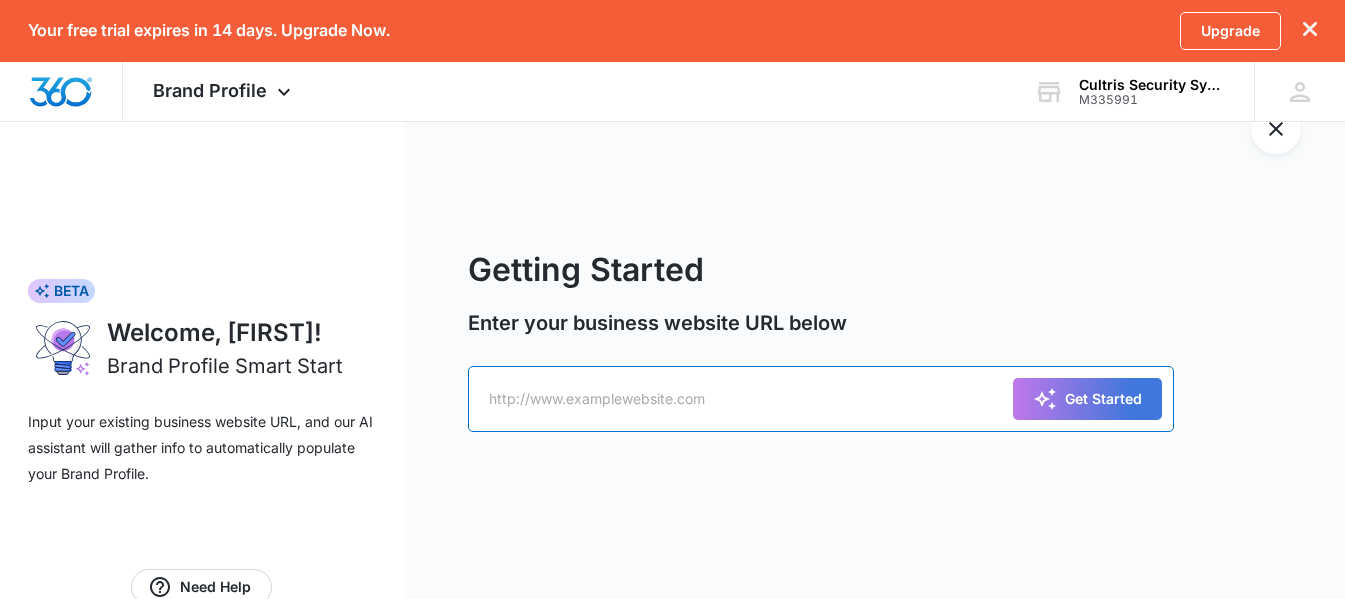 paste on "https://cultrissecurity.com/" 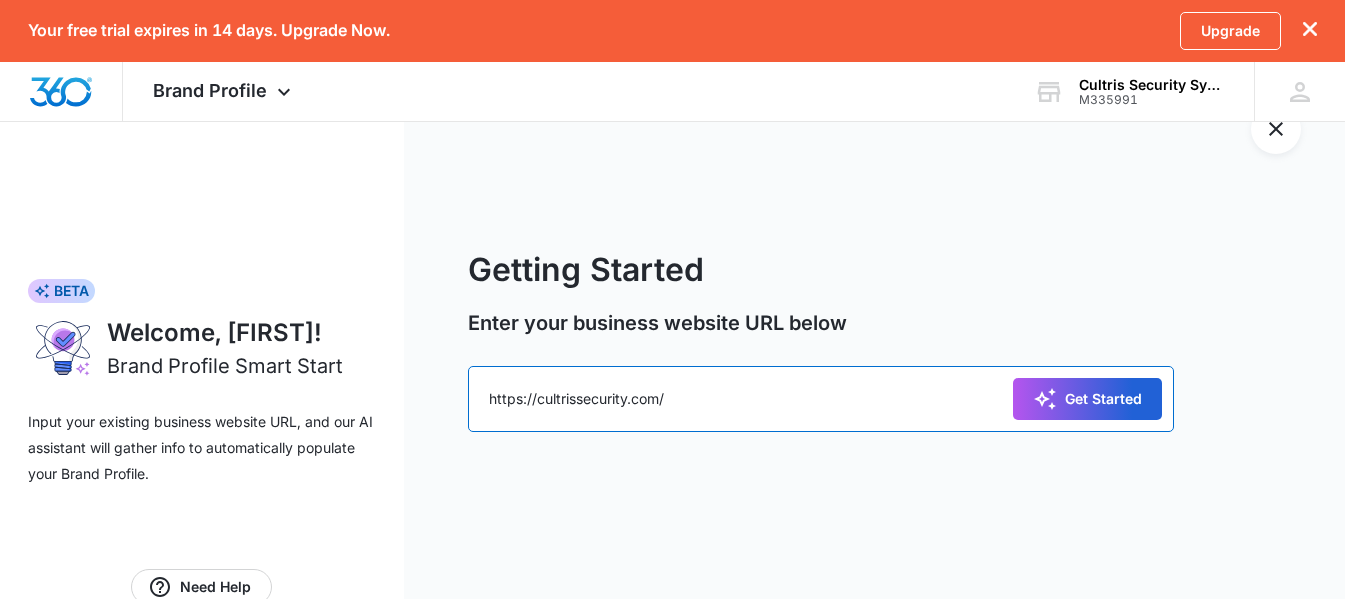 type on "https://cultrissecurity.com/" 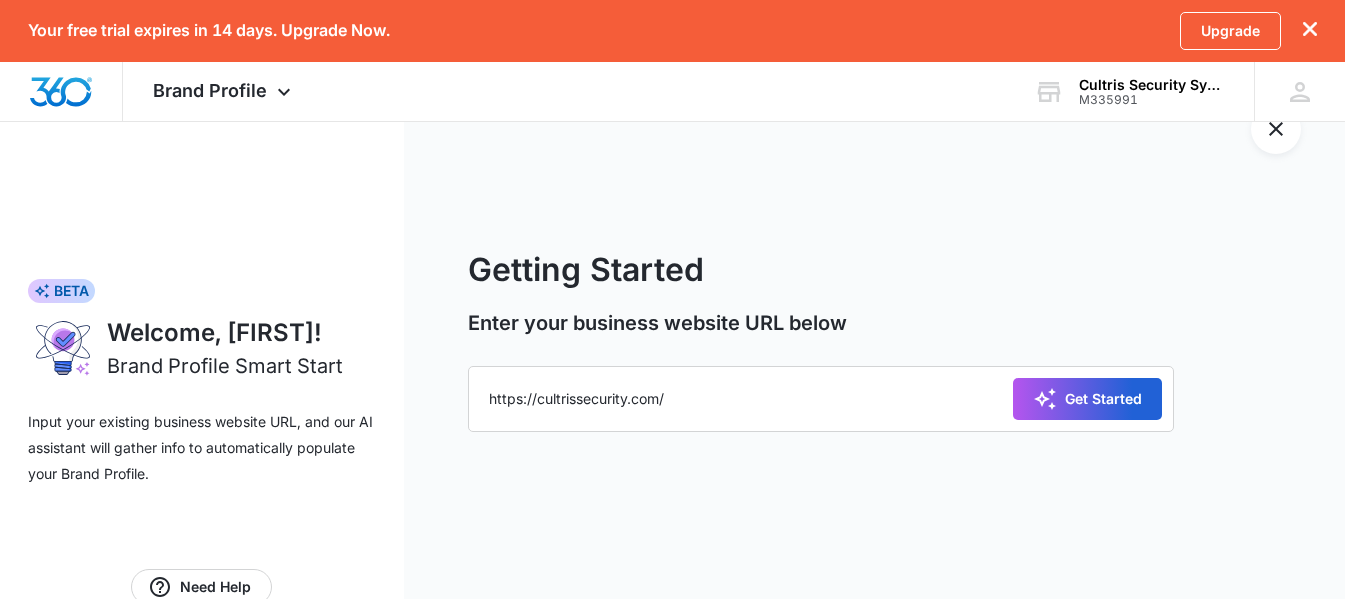 click on "Get Started" at bounding box center (1087, 399) 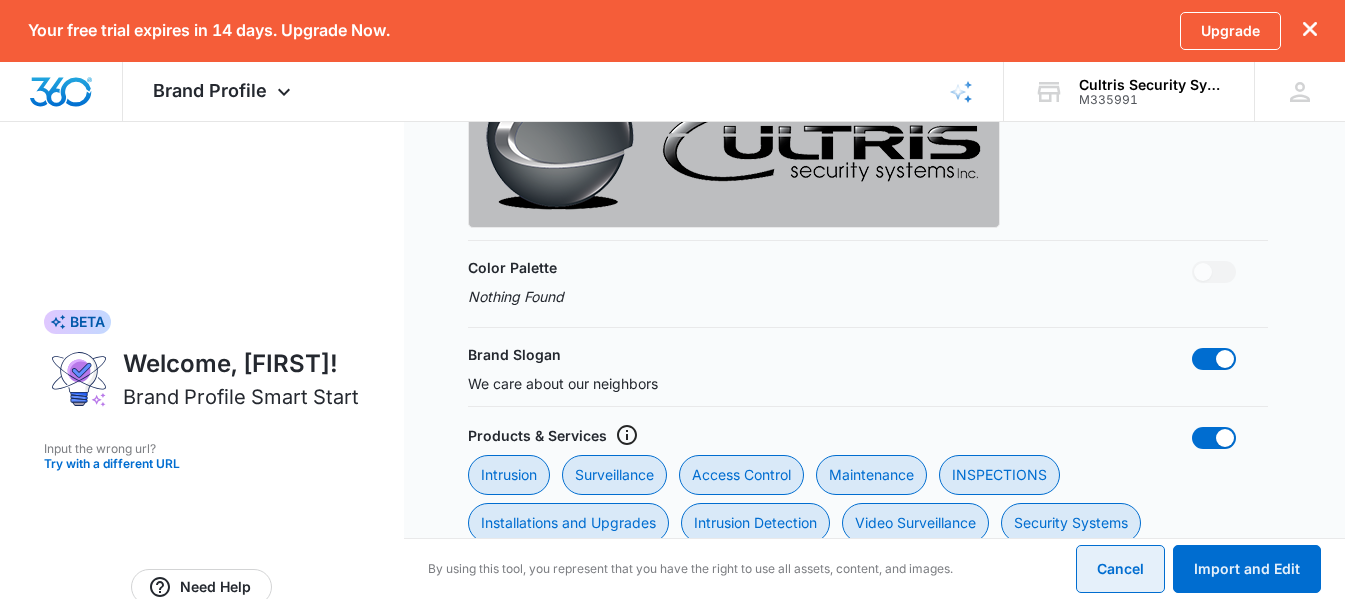scroll, scrollTop: 800, scrollLeft: 0, axis: vertical 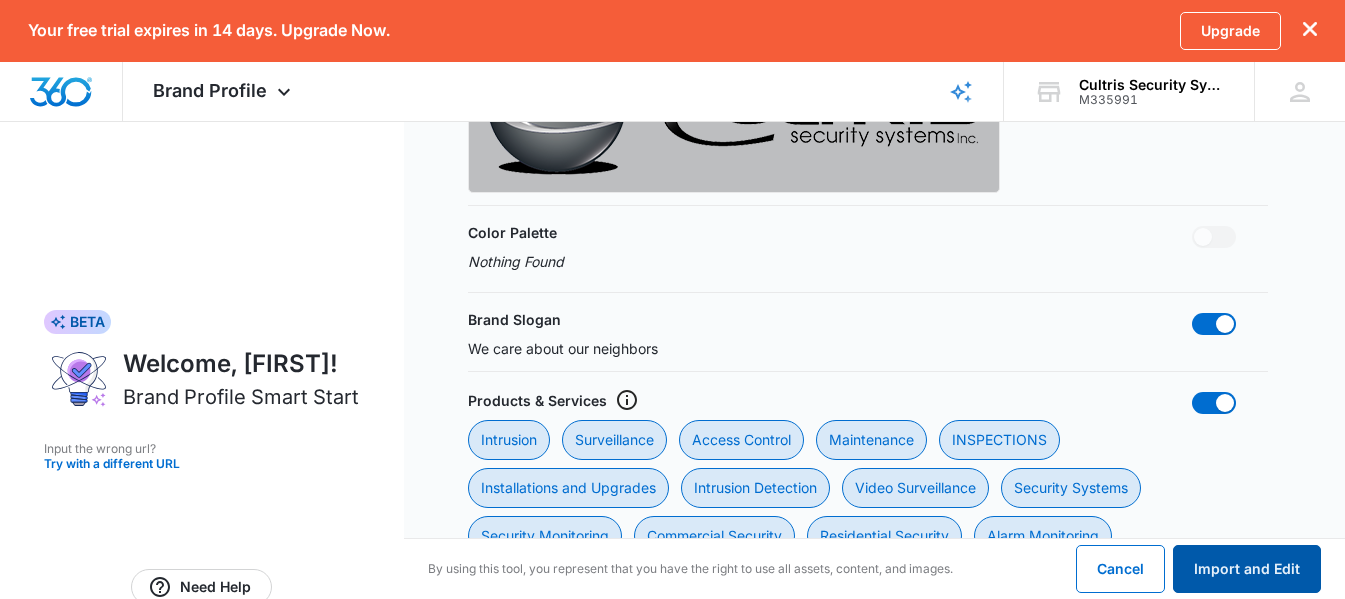 click on "Import and Edit" at bounding box center [1247, 569] 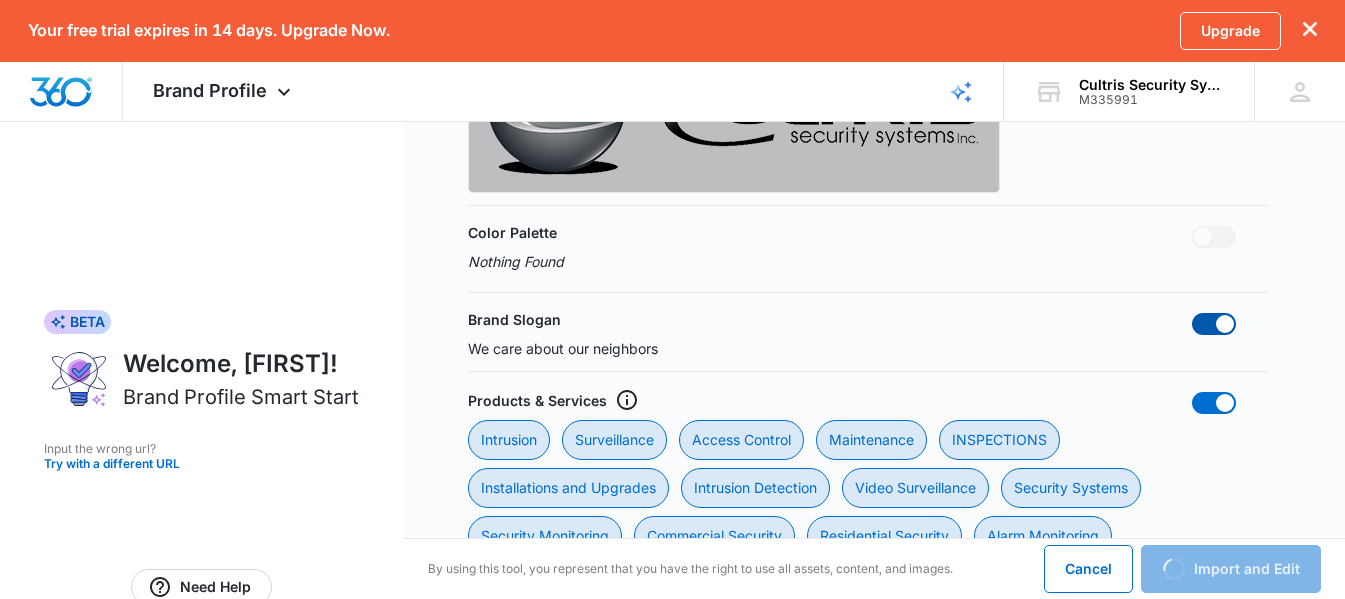 click at bounding box center (1225, 324) 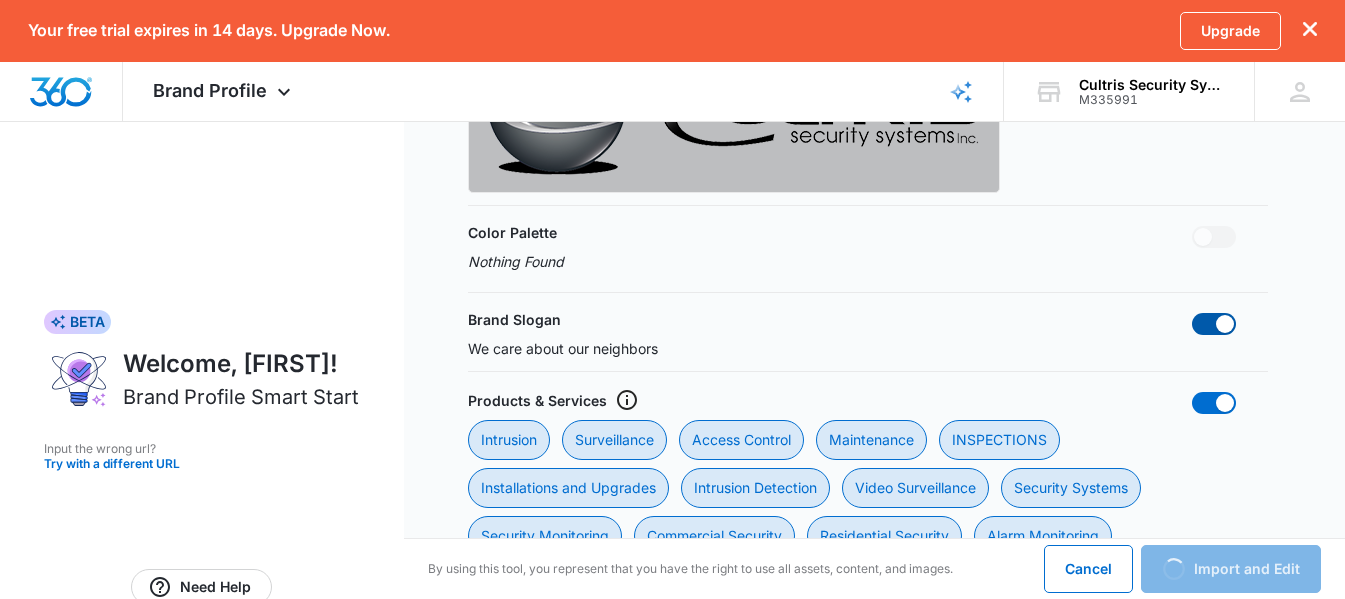 click at bounding box center [1191, 312] 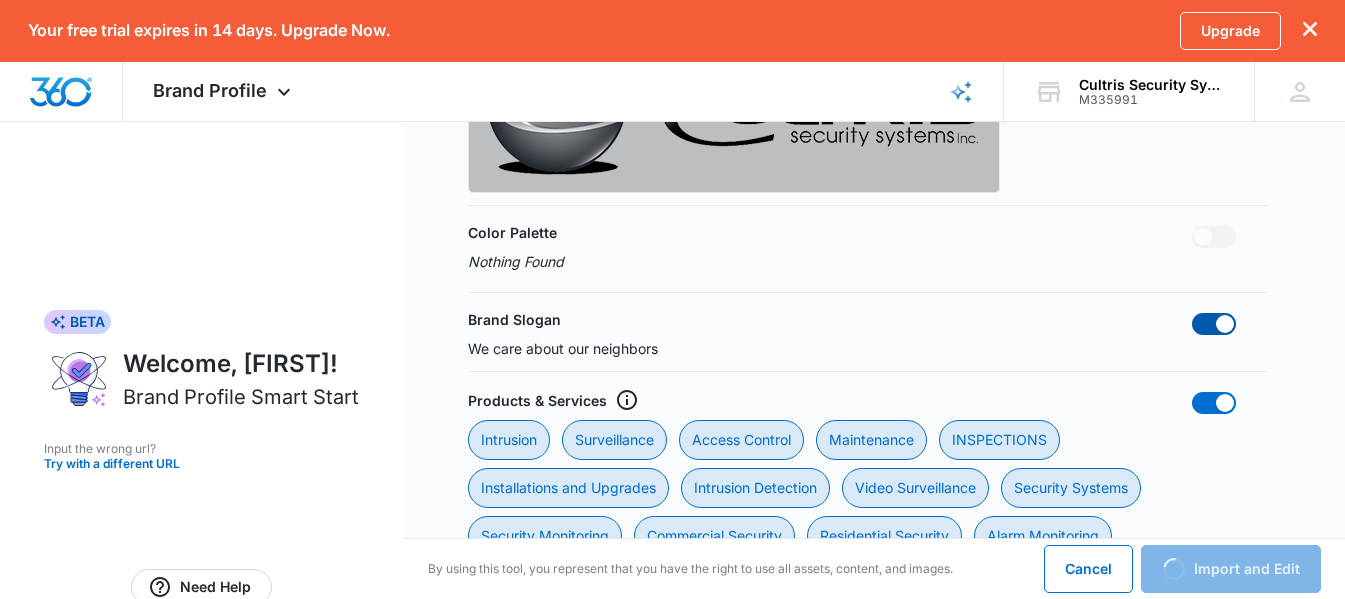checkbox on "false" 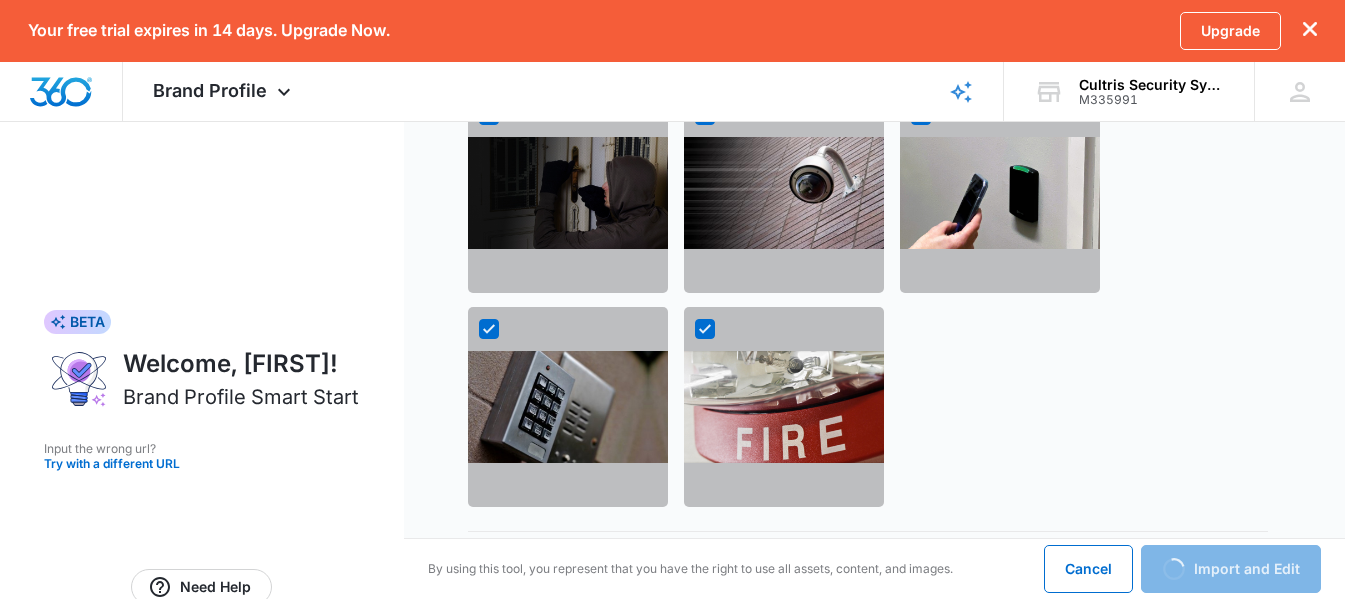 scroll, scrollTop: 2200, scrollLeft: 0, axis: vertical 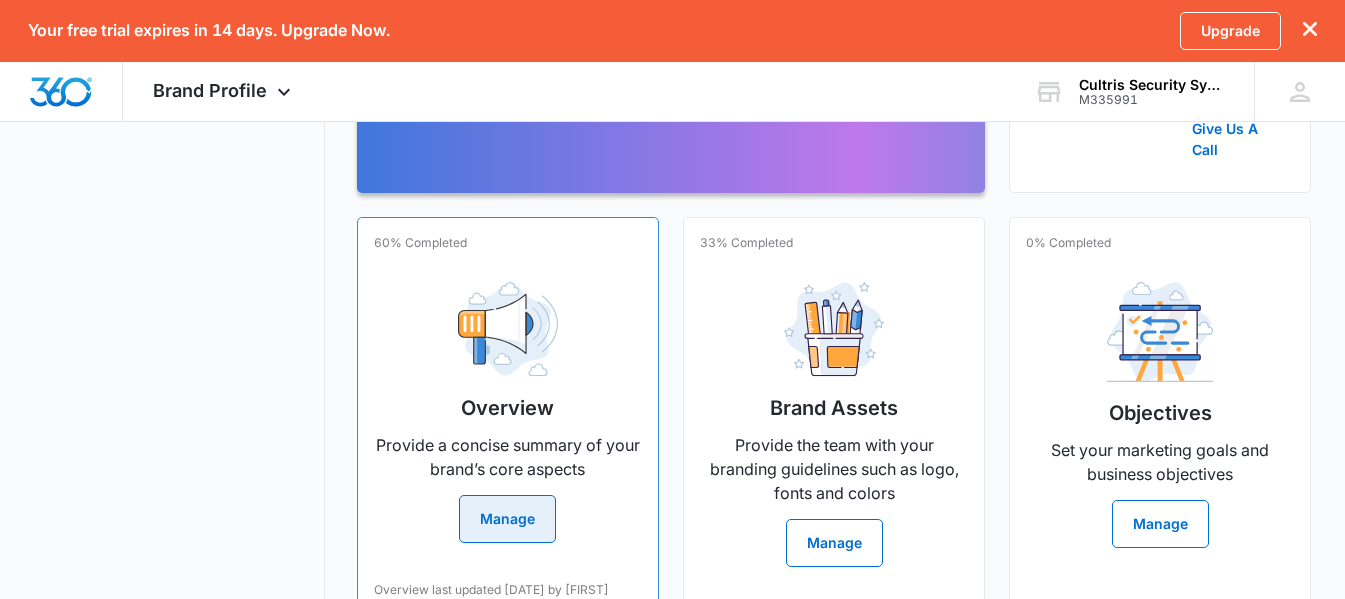 click on "Manage" at bounding box center [507, 519] 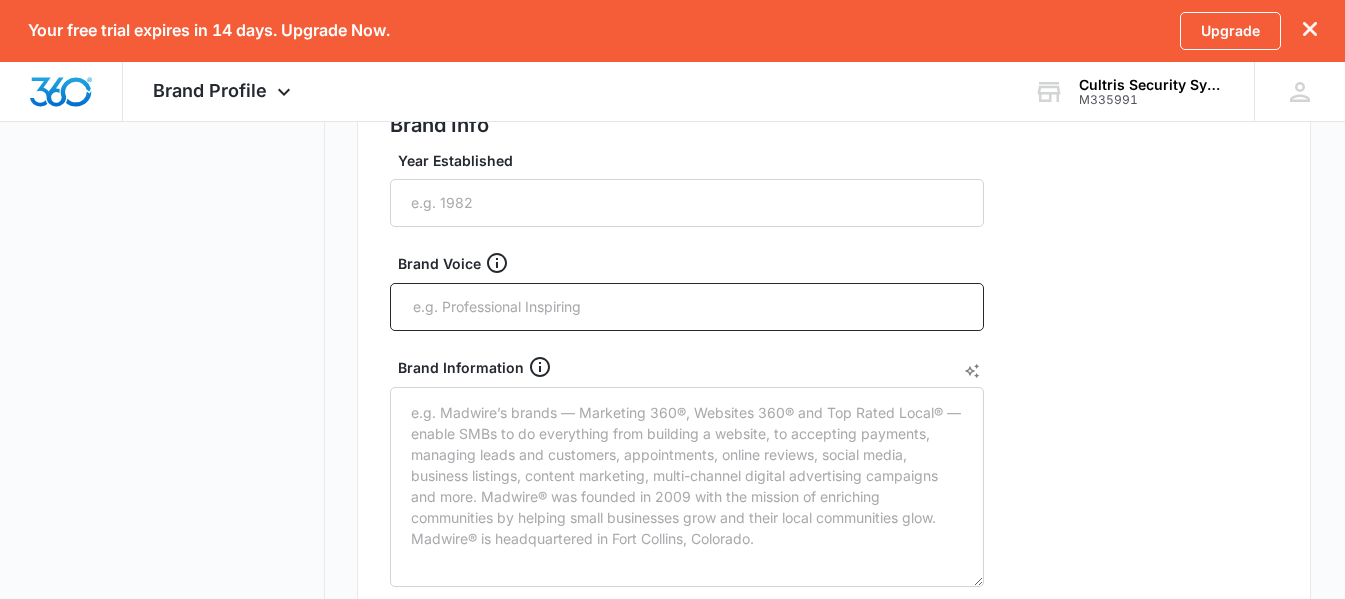 scroll, scrollTop: 0, scrollLeft: 0, axis: both 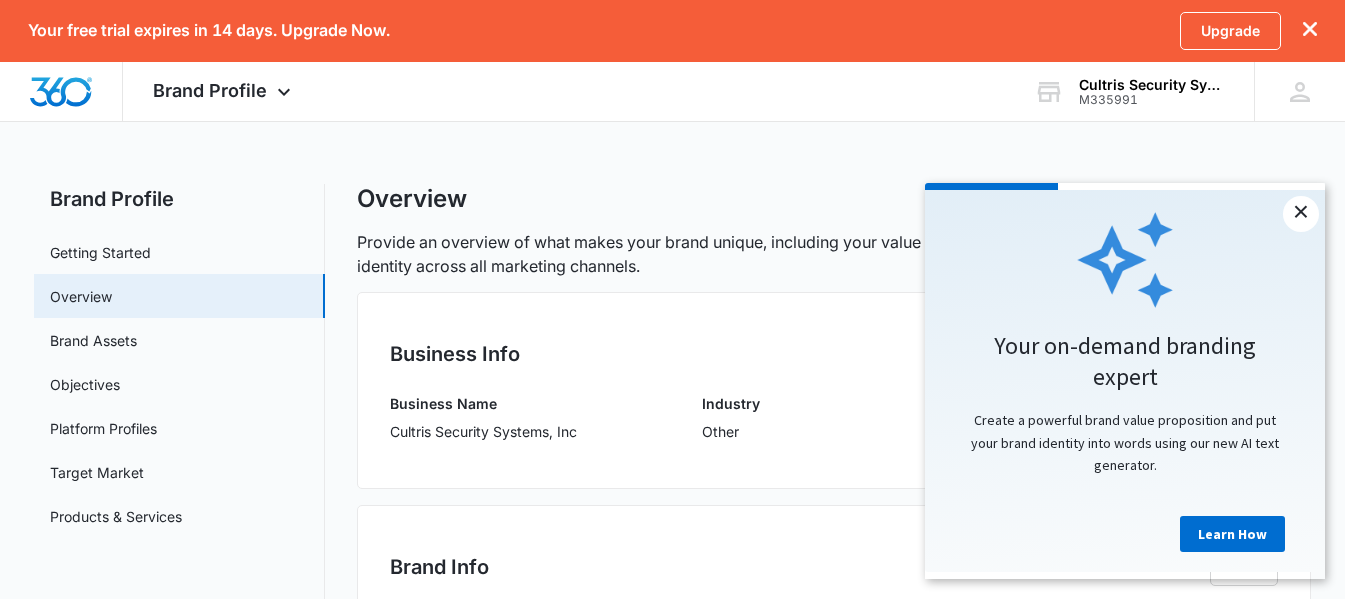 click on "×" at bounding box center (1301, 214) 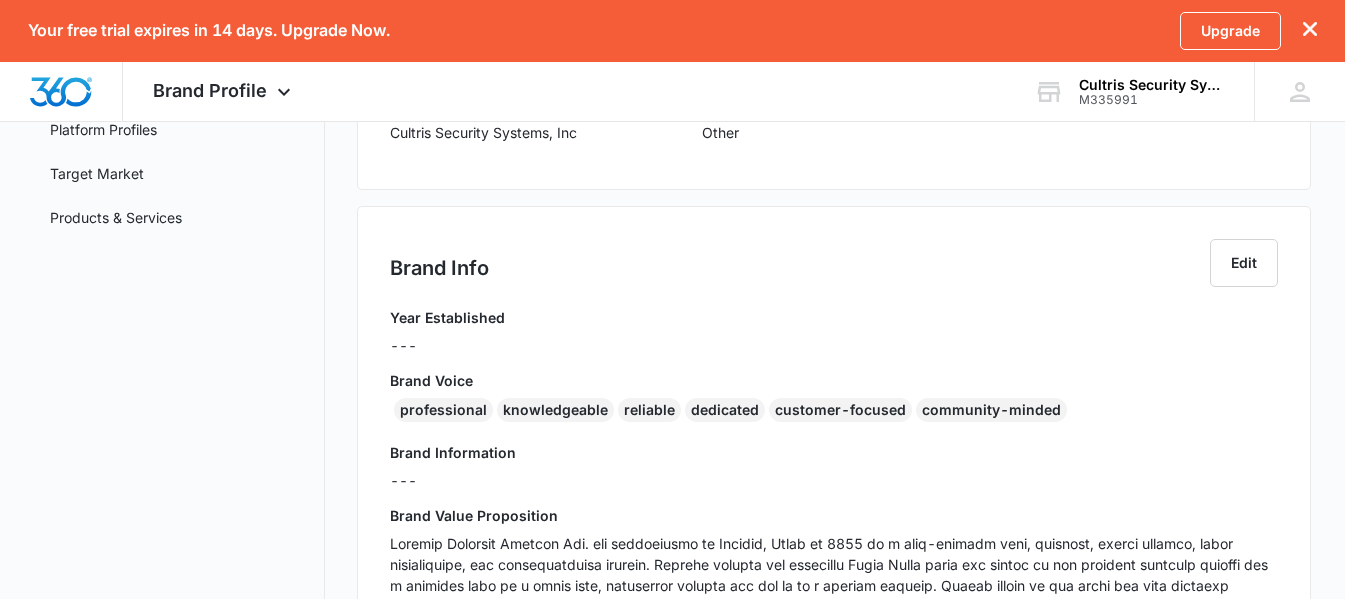 scroll, scrollTop: 300, scrollLeft: 0, axis: vertical 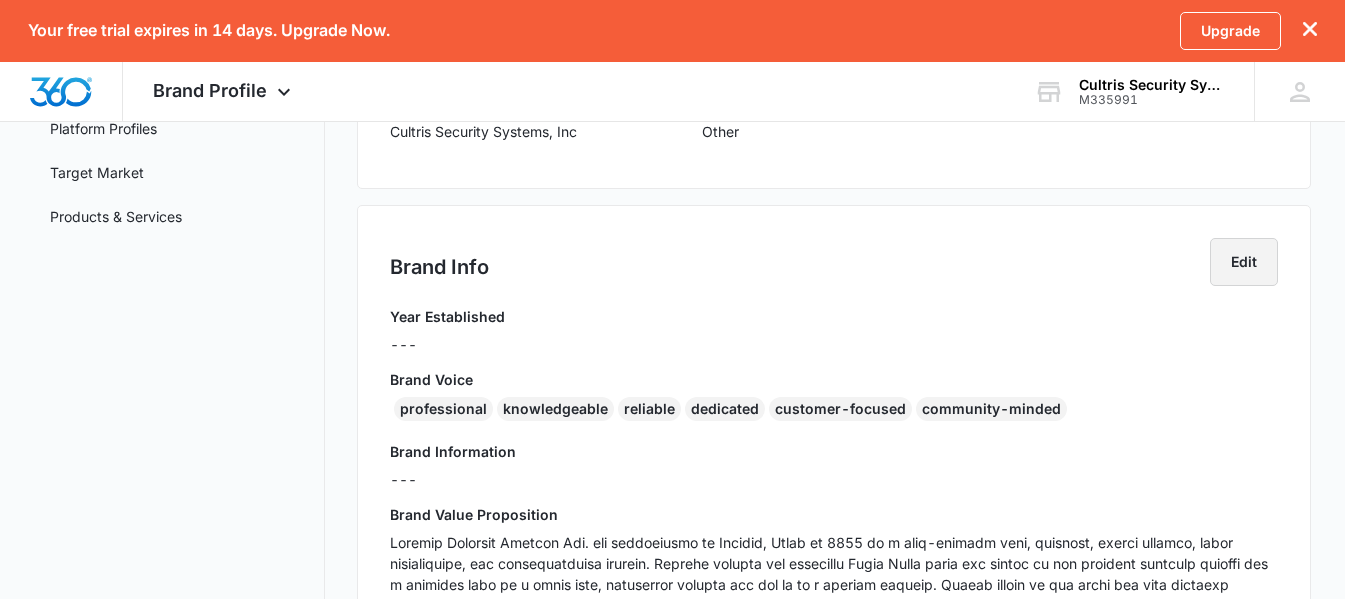 click on "Edit" at bounding box center [1244, 262] 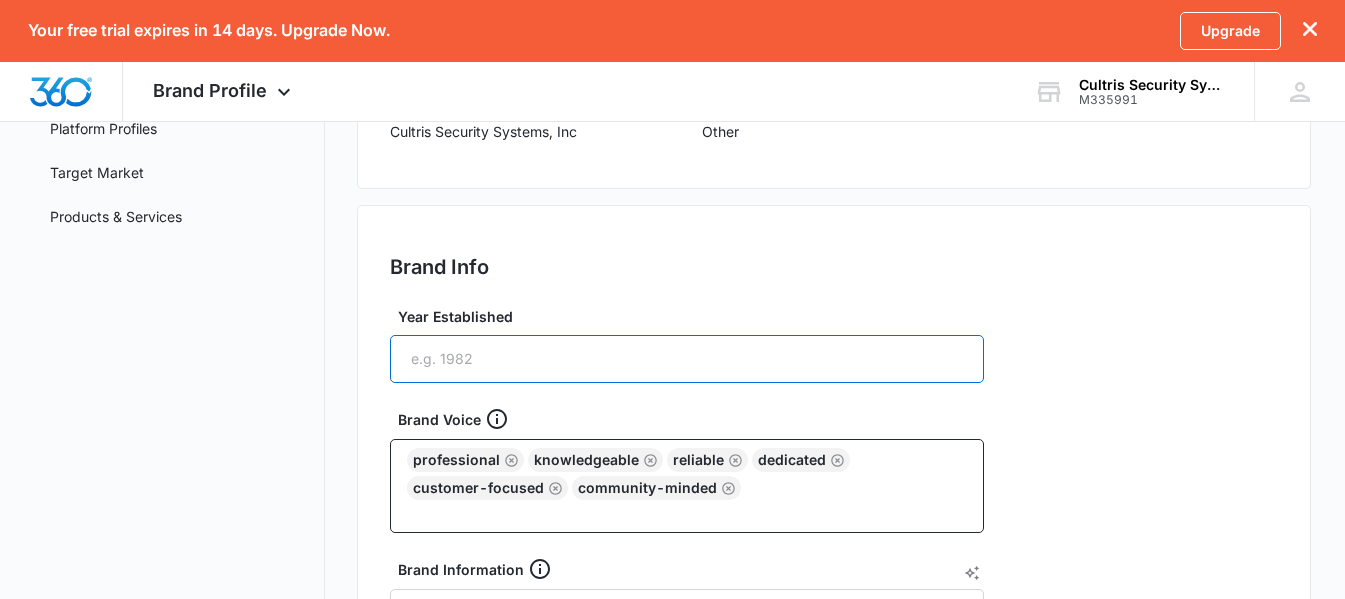 click on "Year Established" at bounding box center (687, 359) 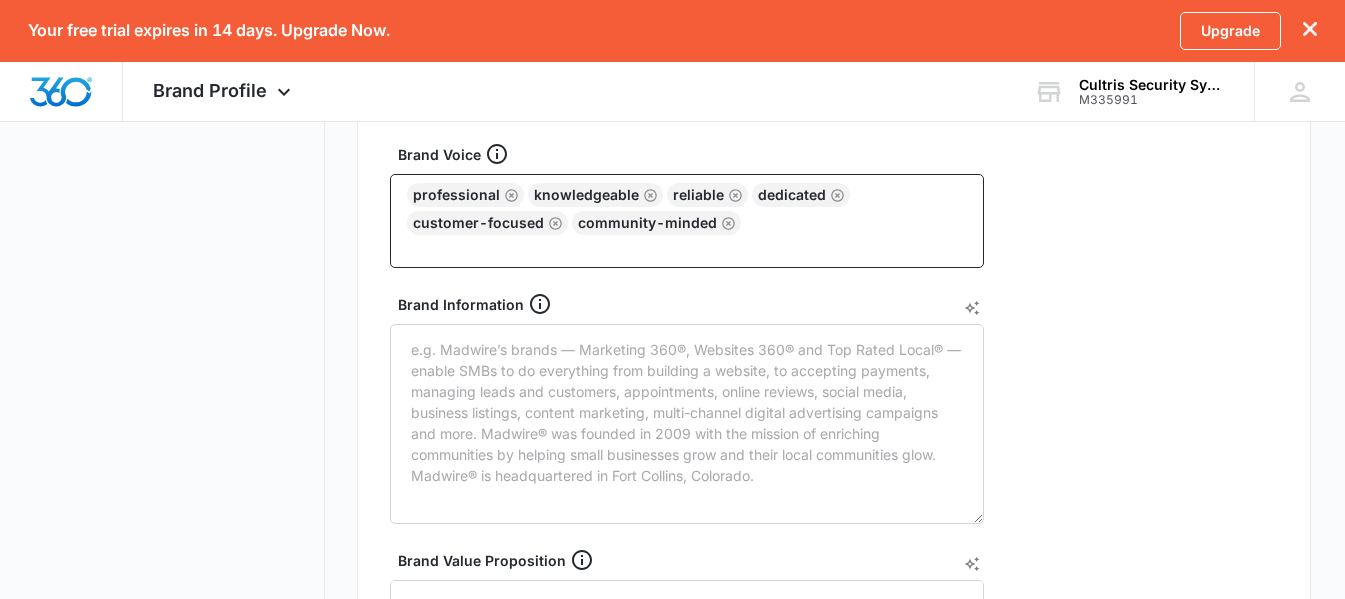 scroll, scrollTop: 600, scrollLeft: 0, axis: vertical 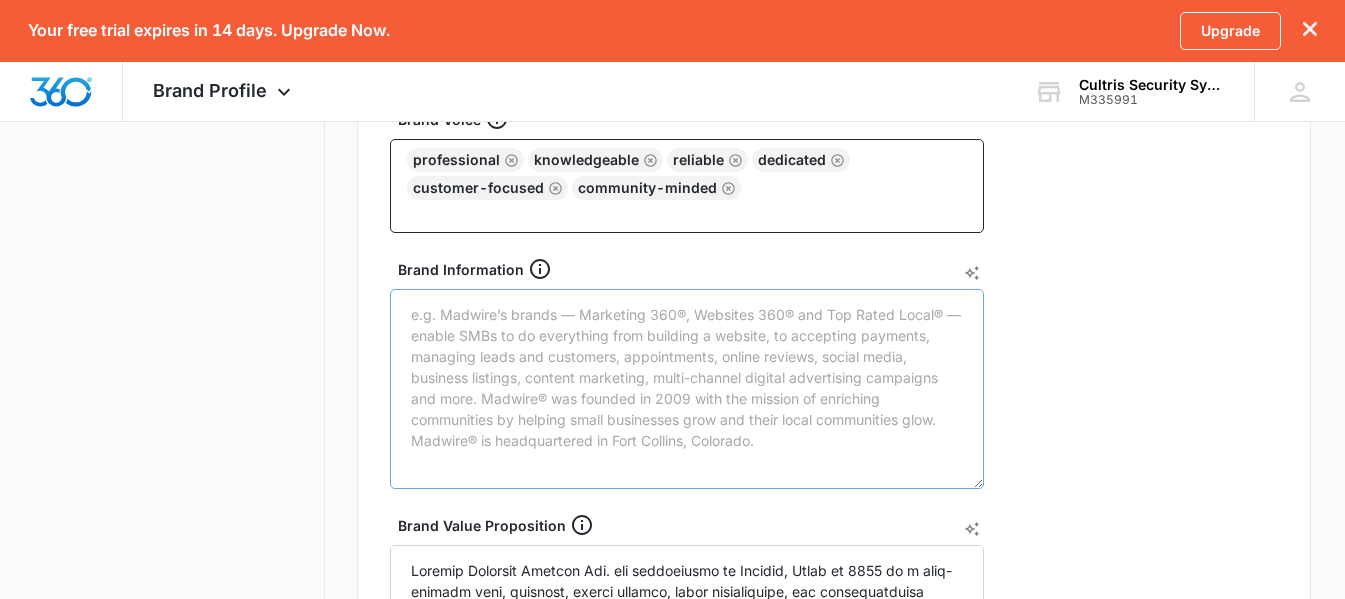 type on "2005" 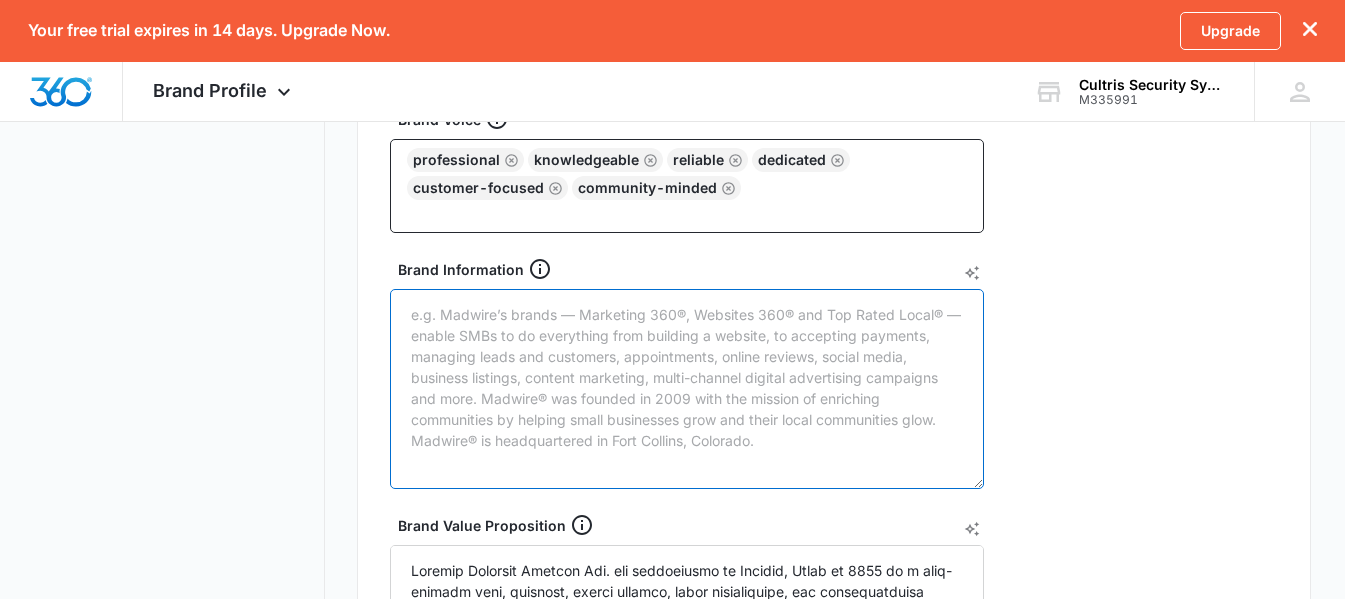 click on "Brand Information" at bounding box center (687, 389) 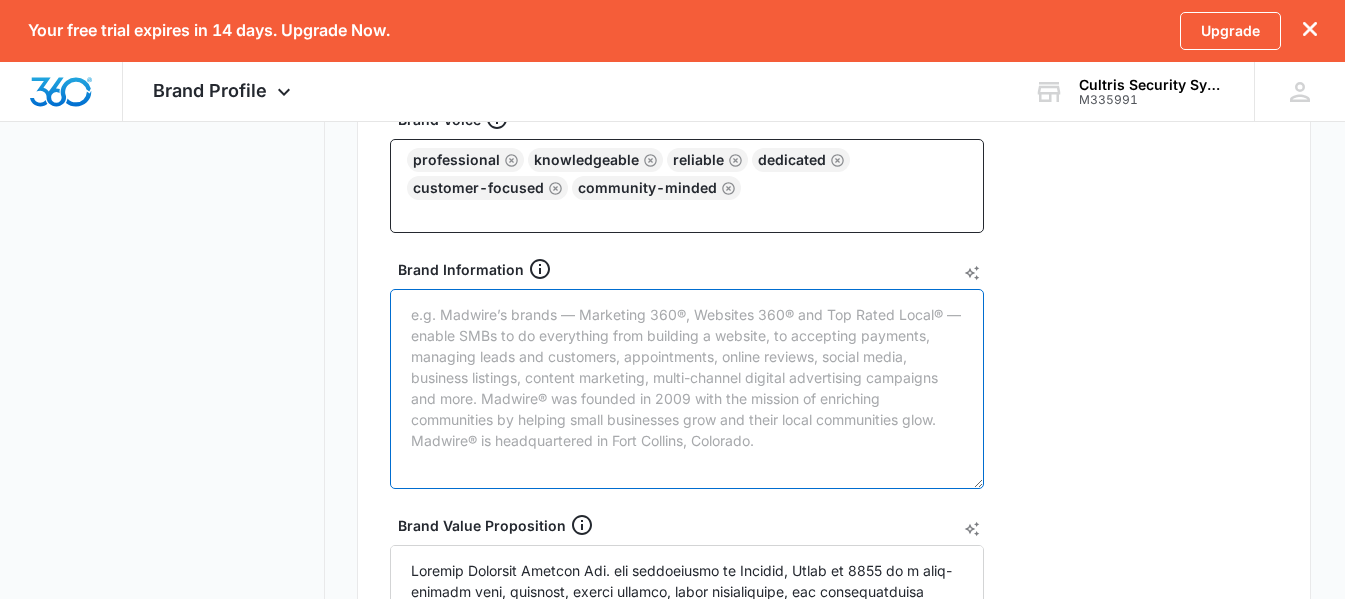 paste on "https://cultrissecurity.com/" 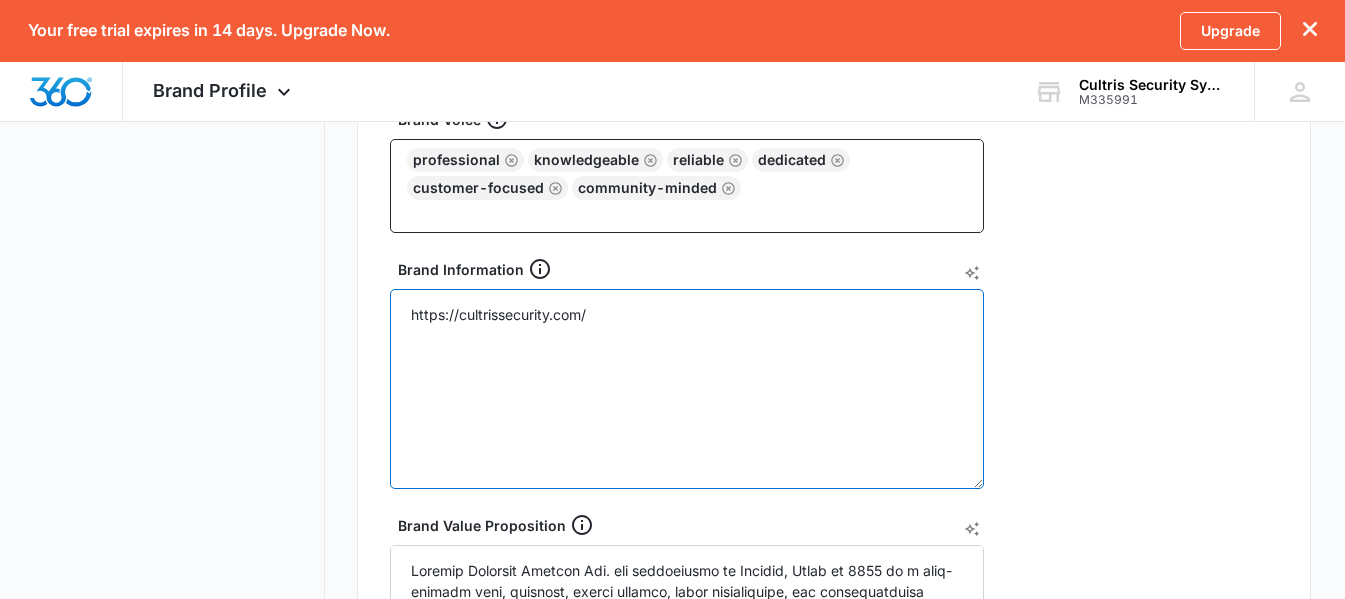 drag, startPoint x: 699, startPoint y: 313, endPoint x: 53, endPoint y: 305, distance: 646.04956 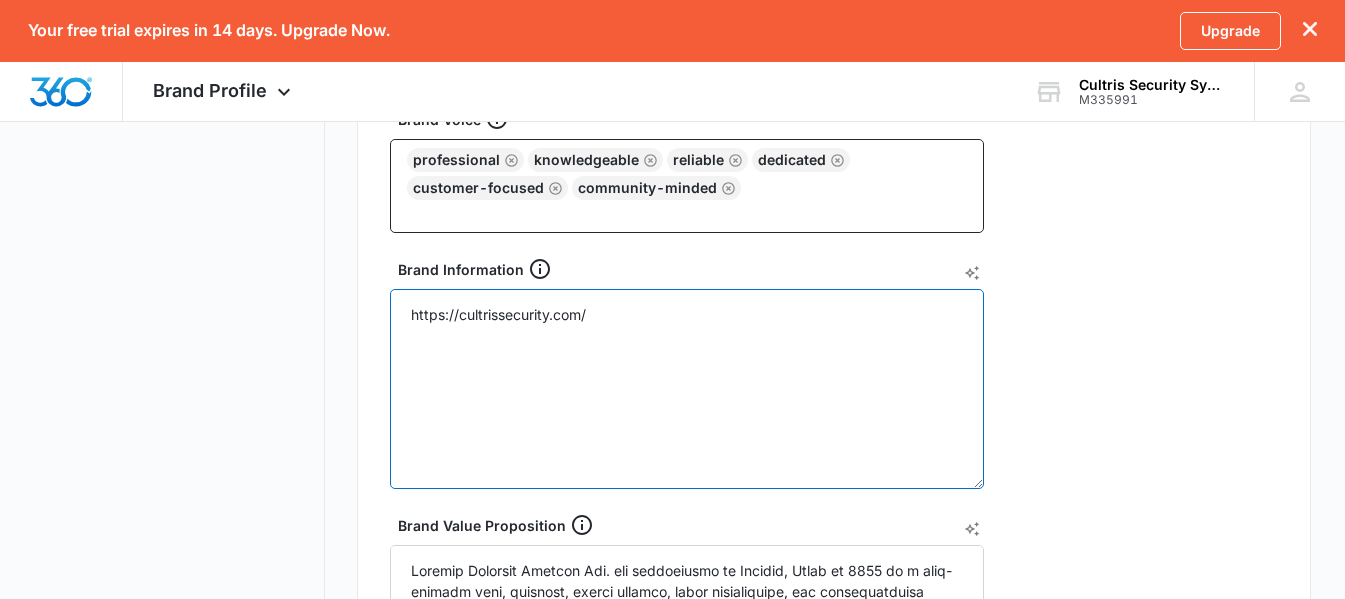 paste on "Cultris Security Systems Inc. specializes in Intrusion Detection, Access Control, and Video Surveillance for commercial and residential customers.
We design and implement security services and products to fit our customers' exact needs and budget." 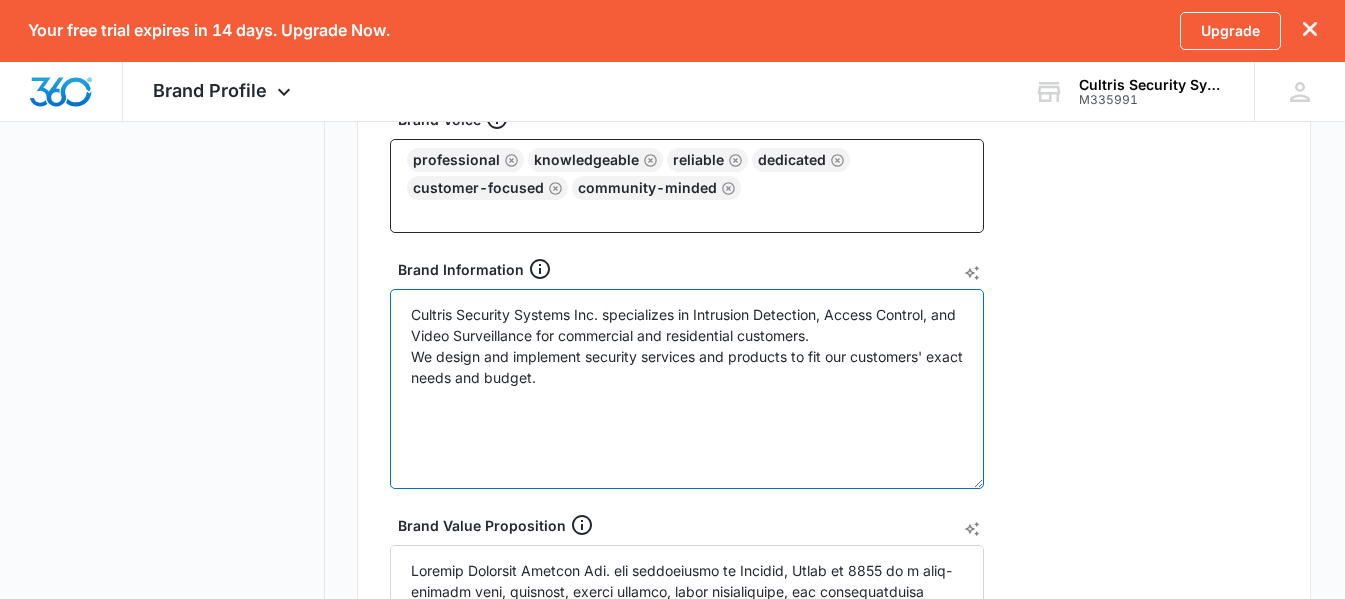 click on "Cultris Security Systems Inc. specializes in Intrusion Detection, Access Control, and Video Surveillance for commercial and residential customers.
We design and implement security services and products to fit our customers' exact needs and budget." at bounding box center (687, 389) 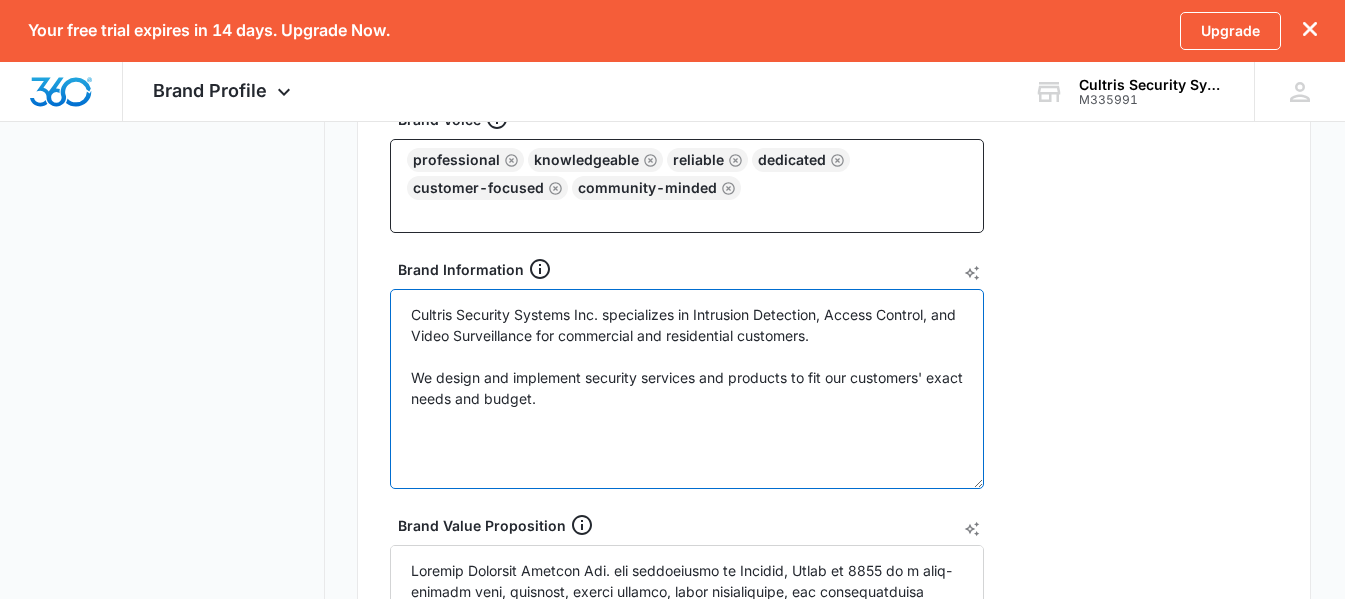 click on "Cultris Security Systems Inc. specializes in Intrusion Detection, Access Control, and Video Surveillance for commercial and residential customers.
We design and implement security services and products to fit our customers' exact needs and budget." at bounding box center [687, 389] 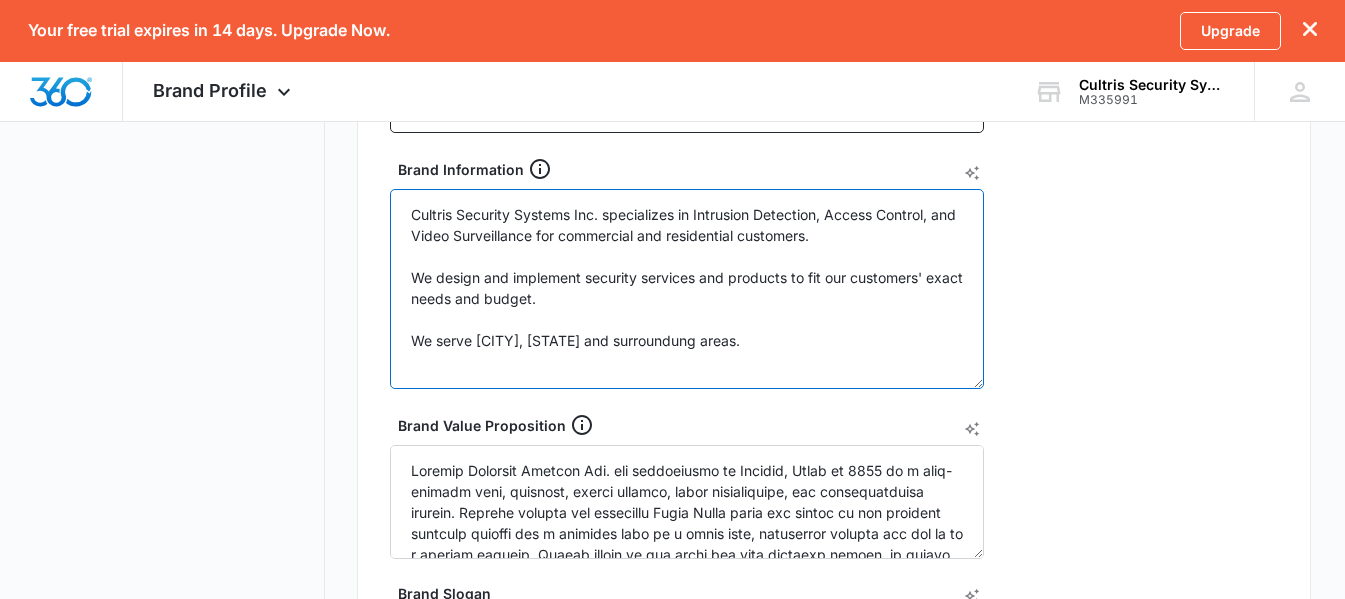 scroll, scrollTop: 800, scrollLeft: 0, axis: vertical 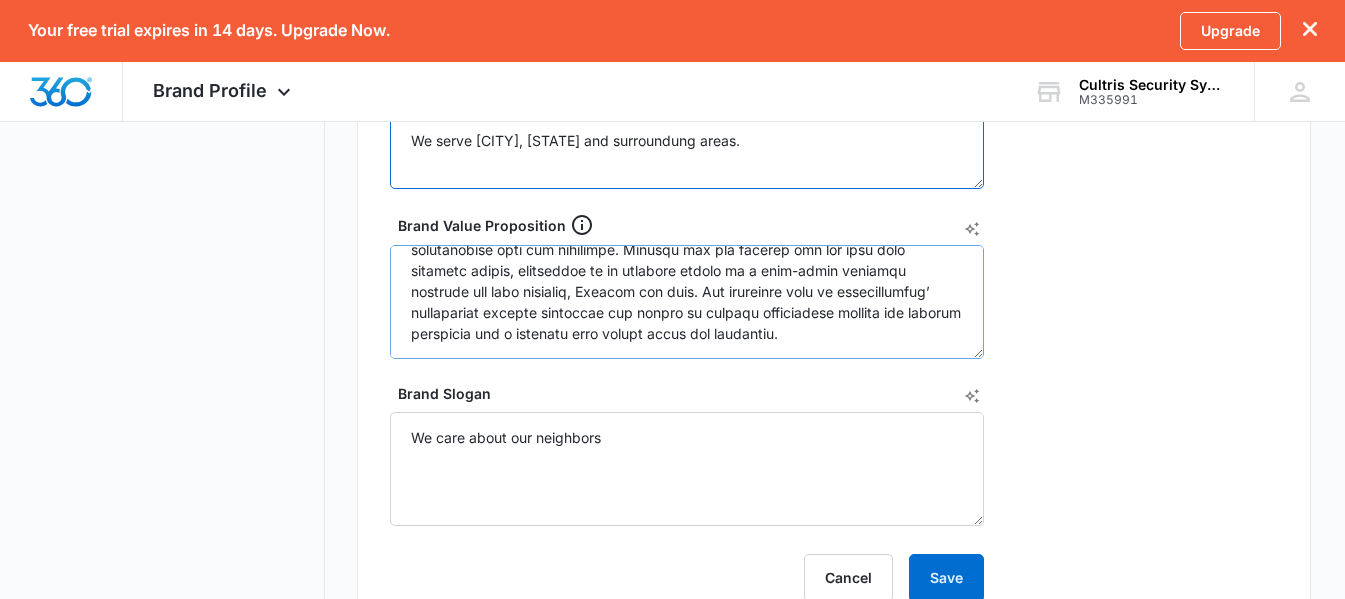 type on "Cultris Security Systems Inc. specializes in Intrusion Detection, Access Control, and Video Surveillance for commercial and residential customers.
We design and implement security services and products to fit our customers' exact needs and budget.
We serve [CITY], [STATE] and surroundung areas." 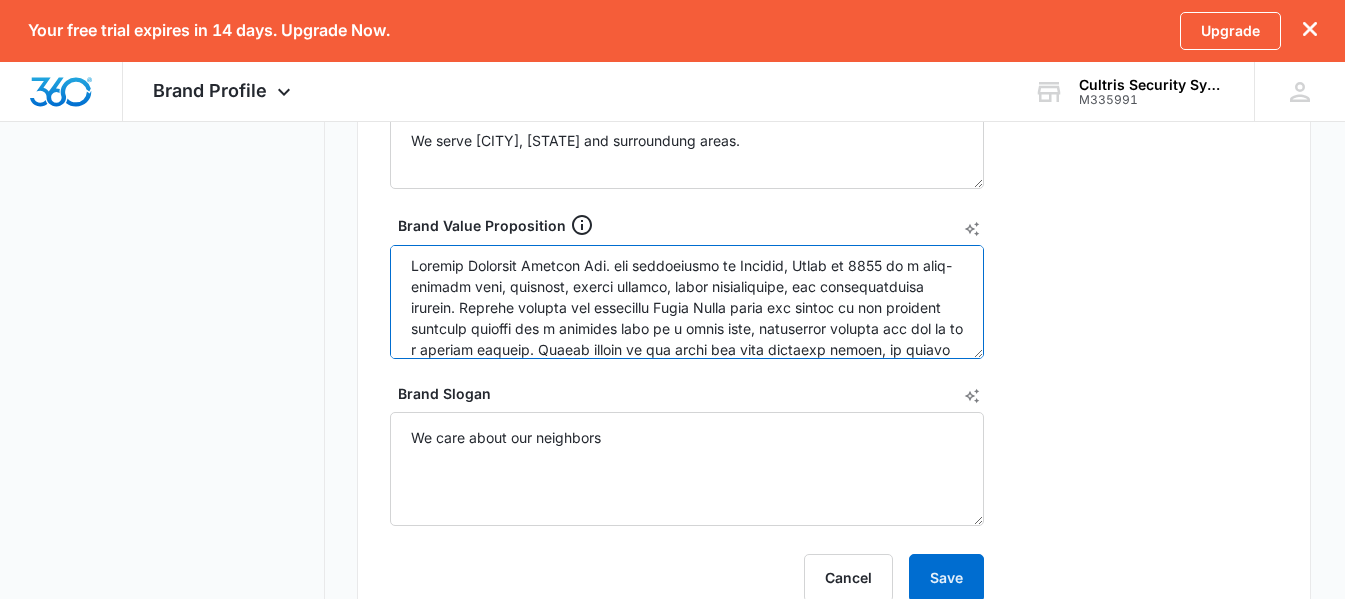scroll, scrollTop: 0, scrollLeft: 0, axis: both 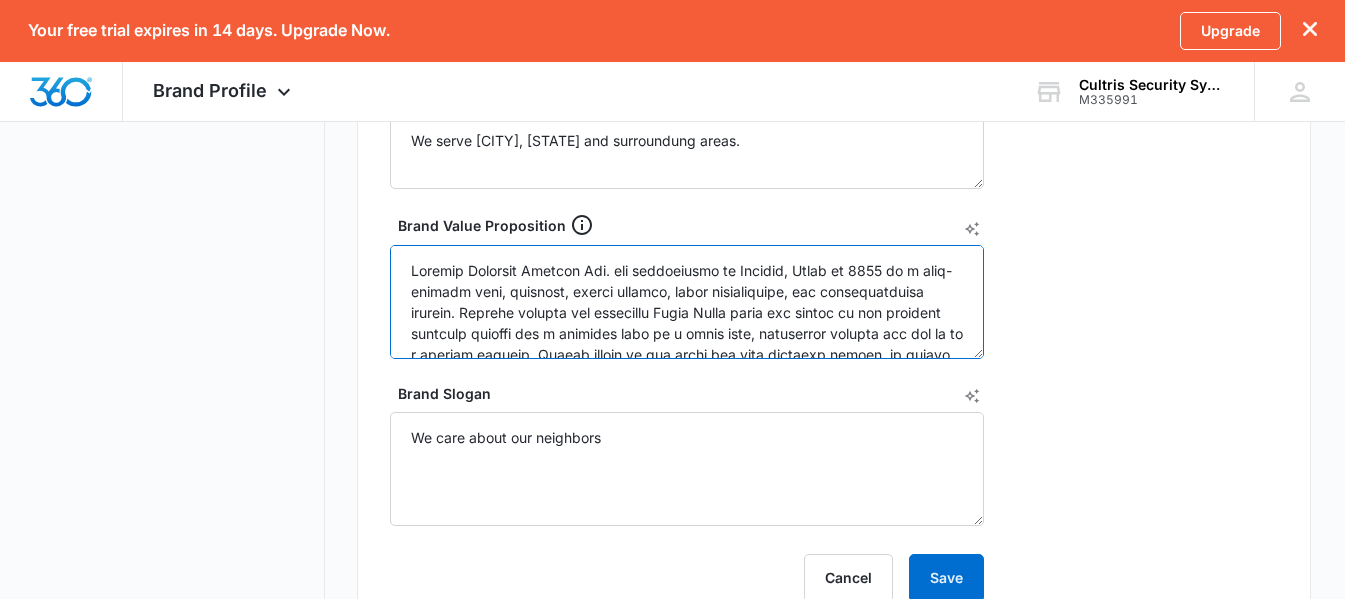 drag, startPoint x: 777, startPoint y: 344, endPoint x: 298, endPoint y: 213, distance: 496.59036 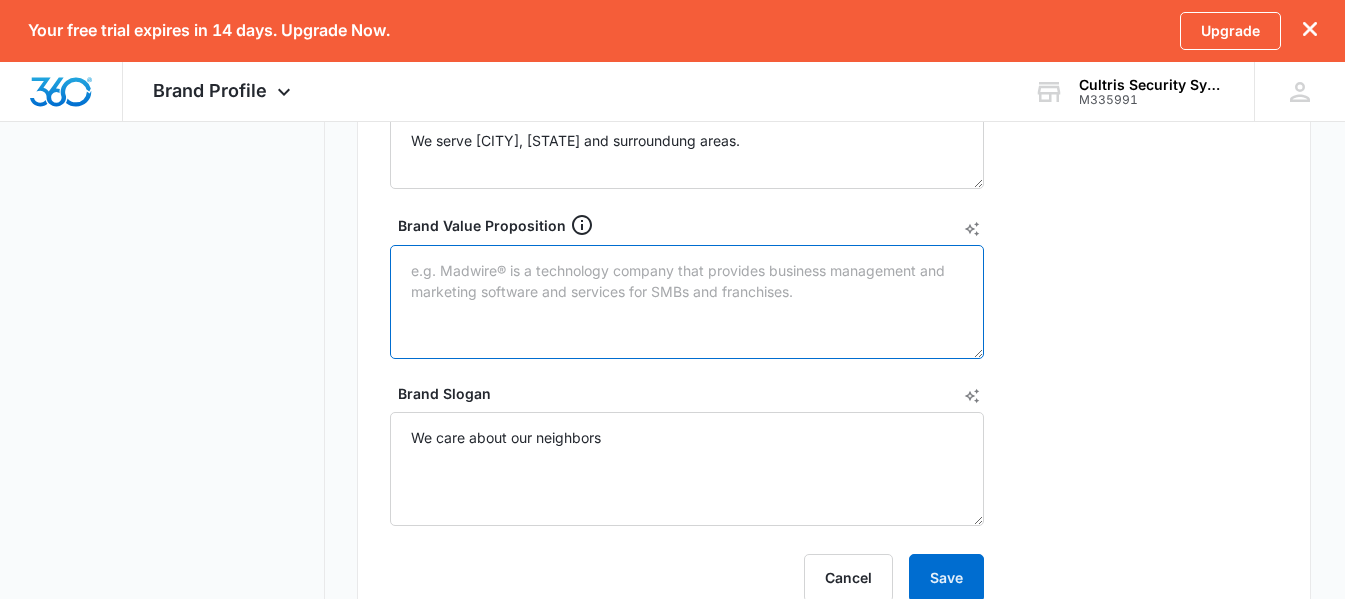 paste on "While Cultris has continued to grow, managing security needs from single homes to entire commercial properties, [NAME] has never forgotten his initial reason for launching Cultris — to provide exceptional service that exceeds customers’ expectations. His team of professionals follow his lead and are always a phone call away from any customer, ready to address a concern immediately." 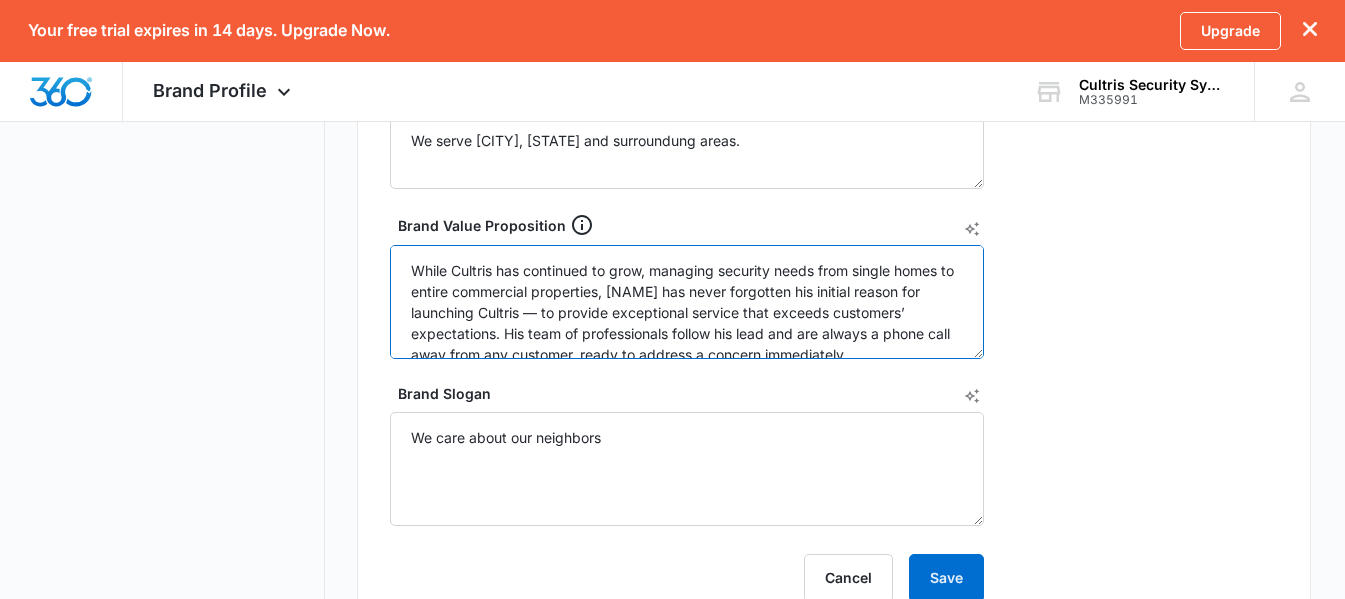 scroll, scrollTop: 6, scrollLeft: 0, axis: vertical 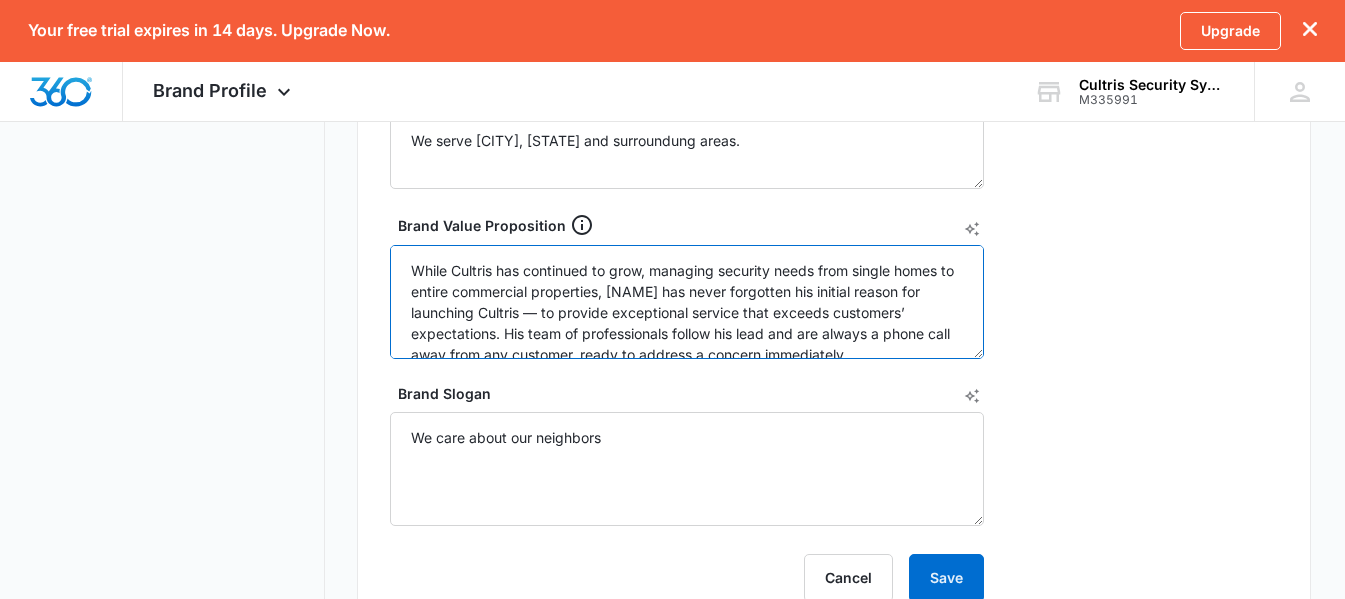 drag, startPoint x: 648, startPoint y: 266, endPoint x: 318, endPoint y: 272, distance: 330.05453 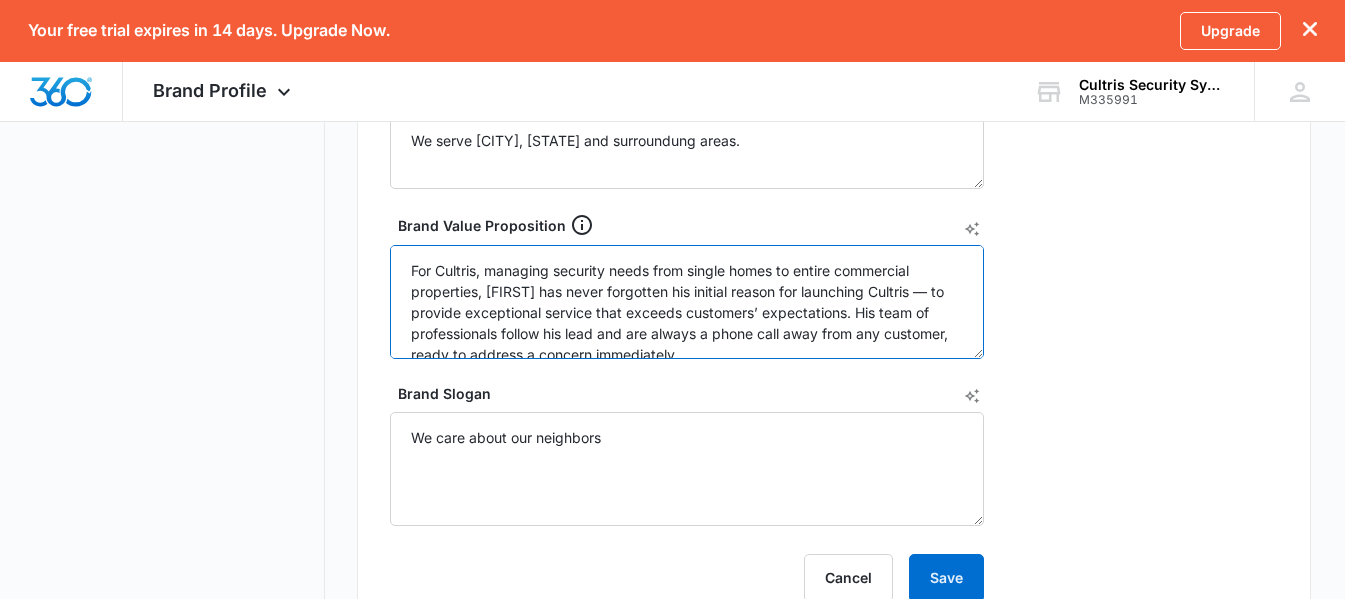 drag, startPoint x: 489, startPoint y: 292, endPoint x: 512, endPoint y: 295, distance: 23.194826 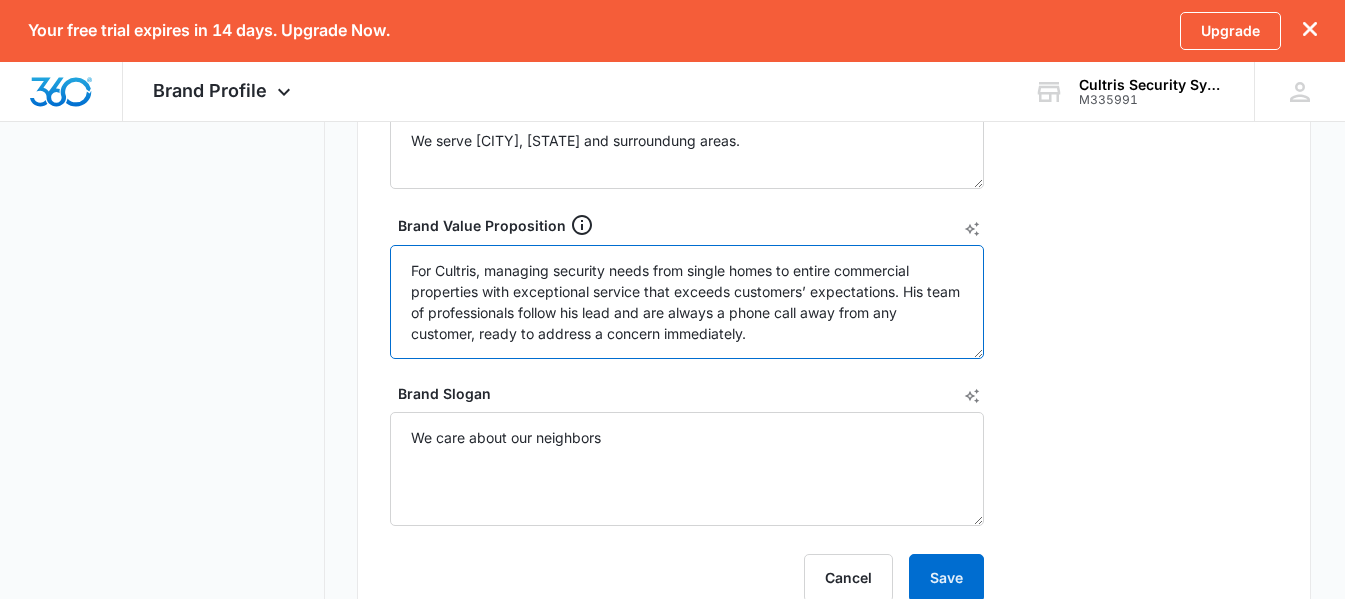 drag, startPoint x: 554, startPoint y: 269, endPoint x: 321, endPoint y: 257, distance: 233.3088 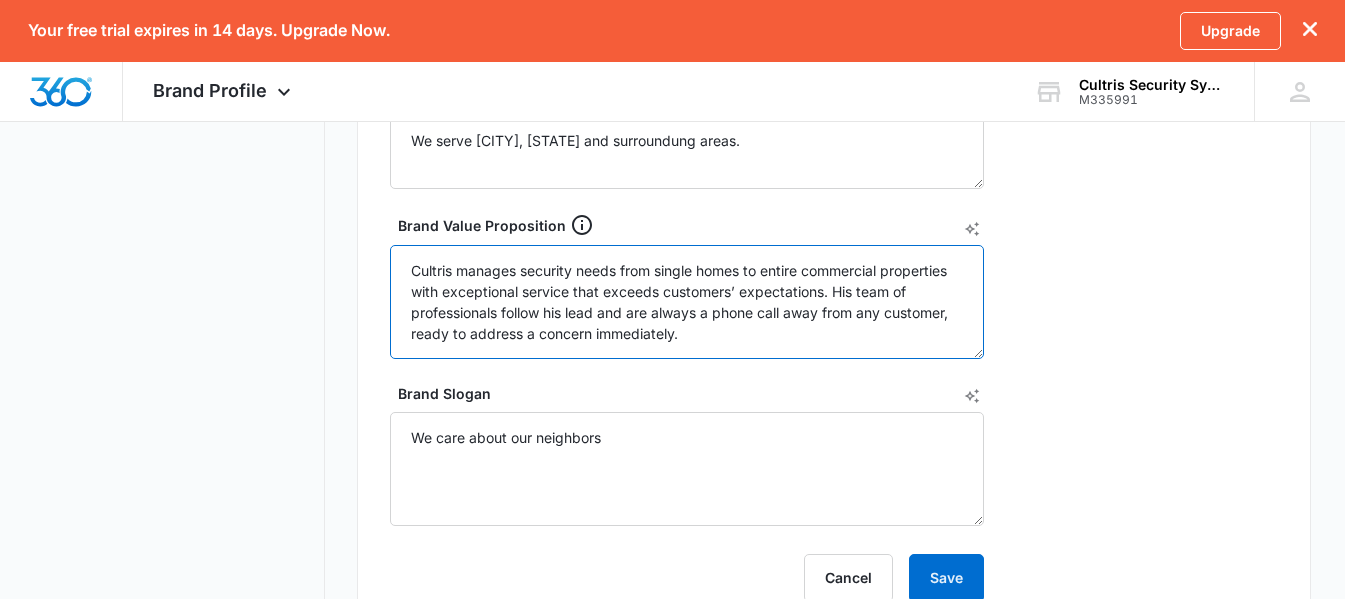 drag, startPoint x: 833, startPoint y: 294, endPoint x: 868, endPoint y: 362, distance: 76.47875 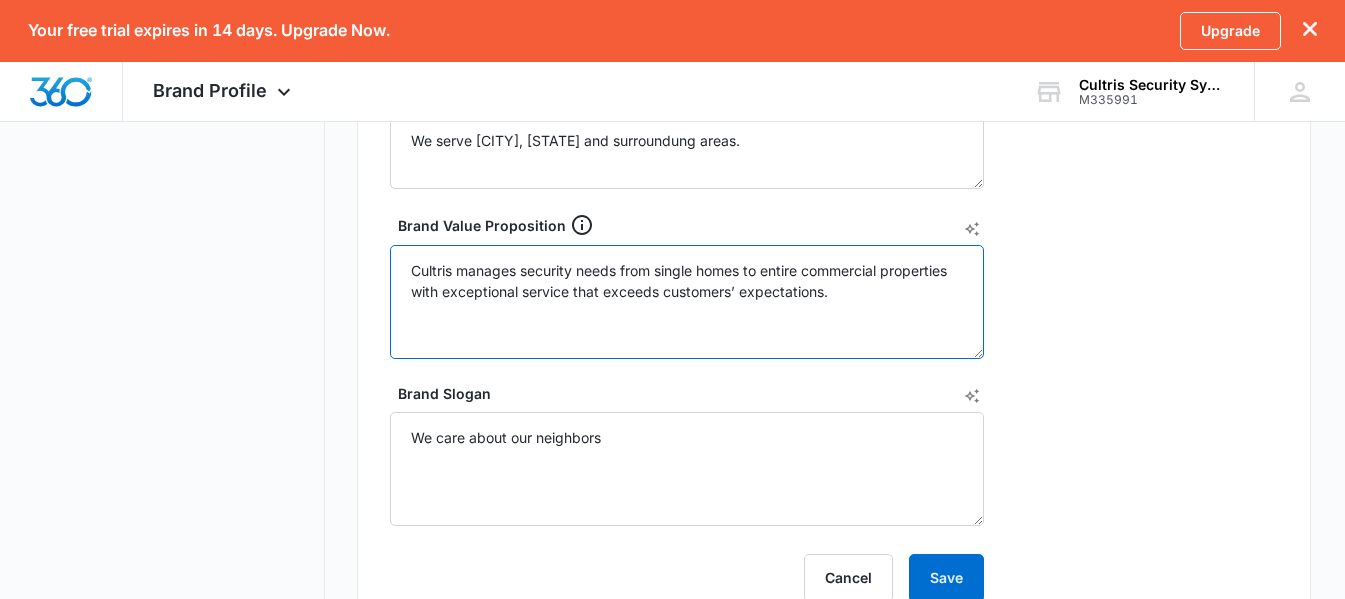paste on "Cultris creates customized designs to fit all of your security needs — and your budget. Cultris works with only the best security system manufacturers, hires only highly skilled, dedicated employees and has made it a priority to build and maintain lifelong relationship with its customers. Whether you are looking for the best home security system, monitoring on an existing system or a full-scale security solution for your business, Cultris can help." 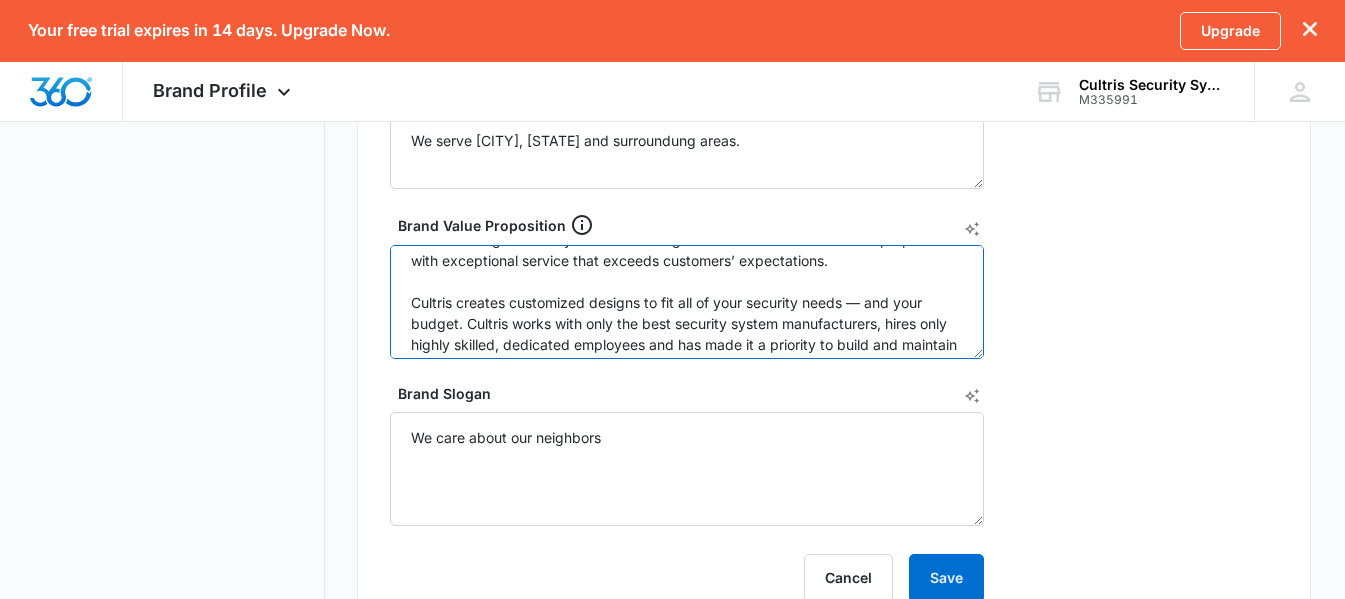 scroll, scrollTop: 0, scrollLeft: 0, axis: both 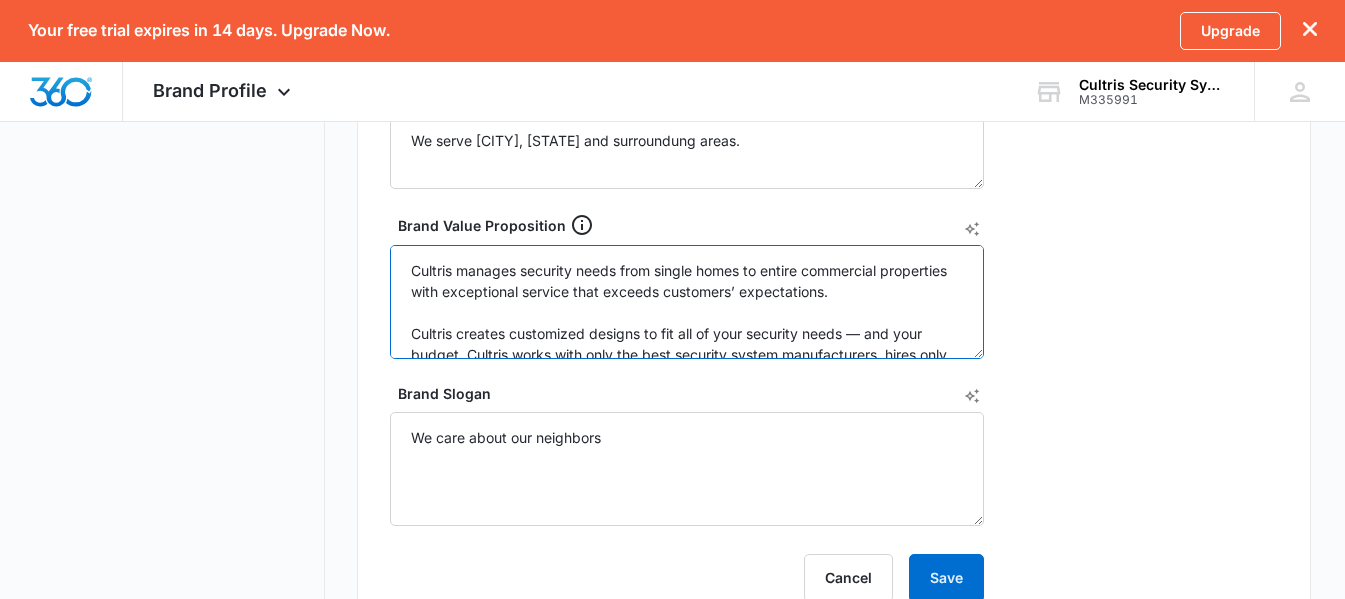 drag, startPoint x: 429, startPoint y: 305, endPoint x: 316, endPoint y: 243, distance: 128.89143 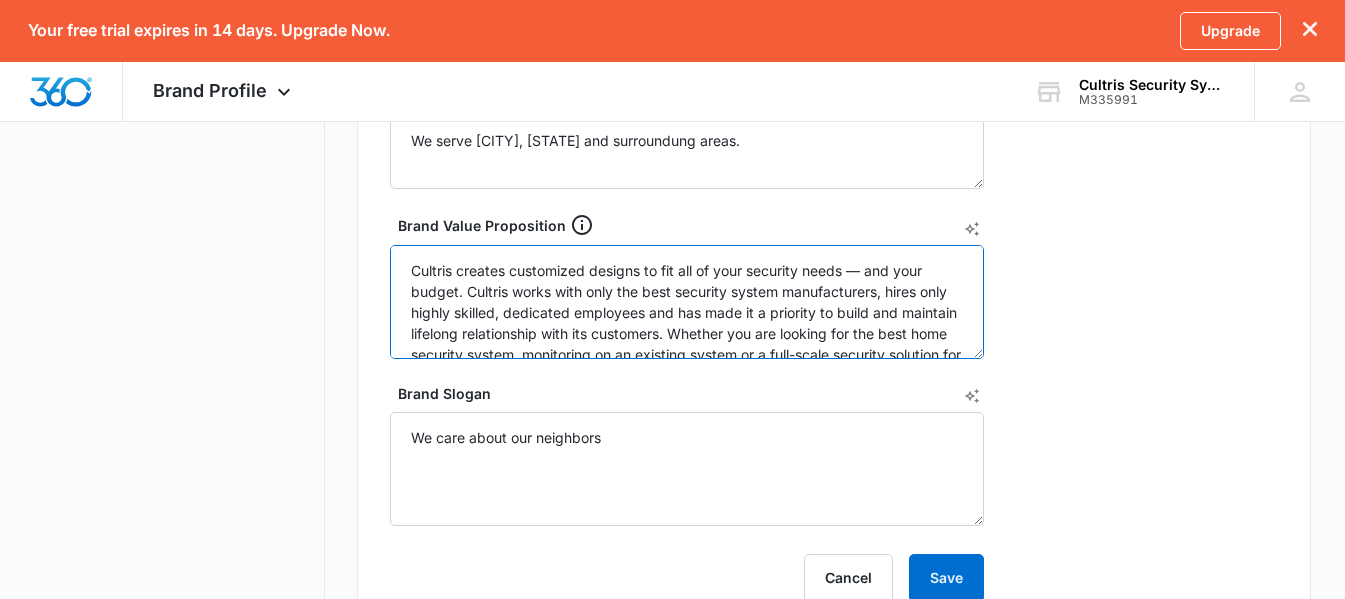 scroll, scrollTop: 42, scrollLeft: 0, axis: vertical 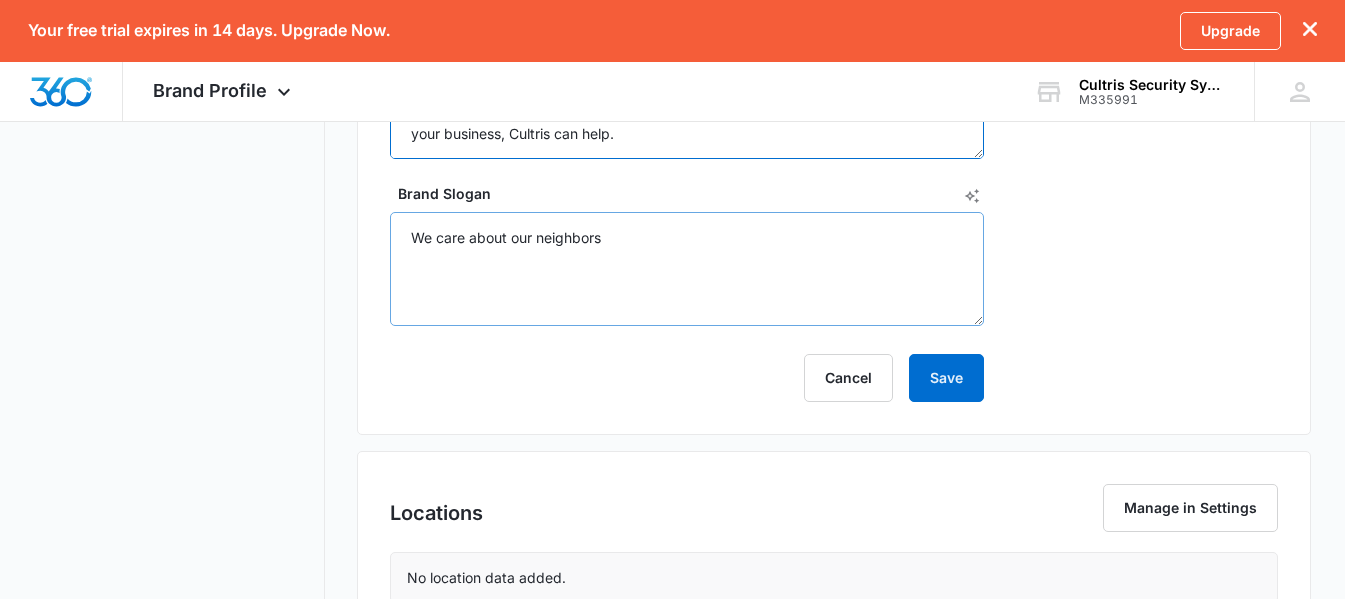 type on "Cultris creates customized designs to fit all of your security needs — and your budget. Cultris works with only the best security system manufacturers, hires only highly skilled, dedicated employees and has made it a priority to build and maintain lifelong relationship with its customers. Whether you are looking for the best home security system, monitoring on an existing system or a full-scale security solution for your business, Cultris can help." 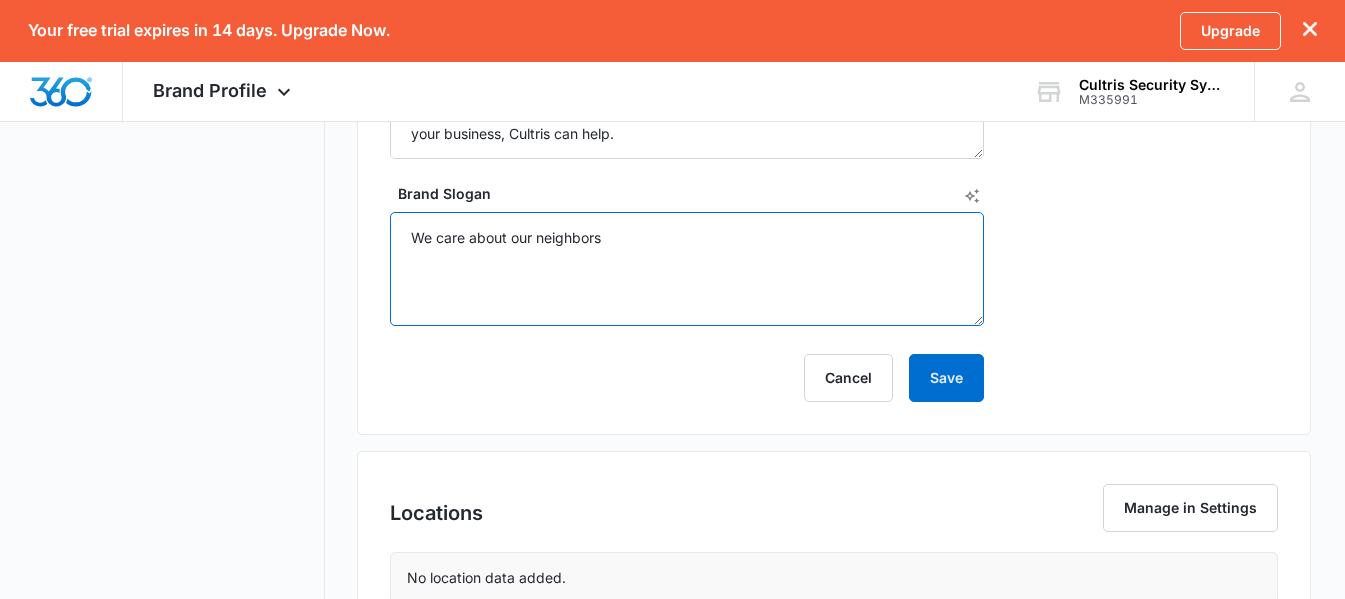 drag, startPoint x: 653, startPoint y: 241, endPoint x: 190, endPoint y: 188, distance: 466.0236 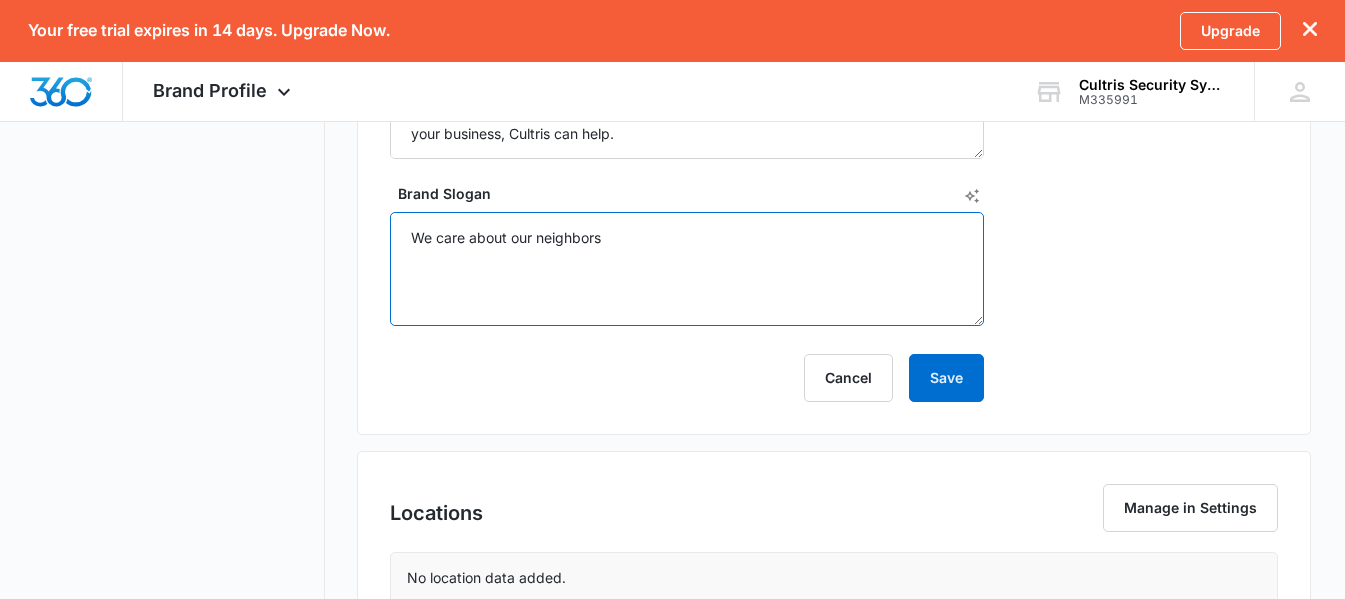 paste on "Cultris Security Systems Inc. provides installation, maintenance, service, monitoring, upgrades and inspections on fire, security, access control and camera systems for a wide array of residential and commercial customers." 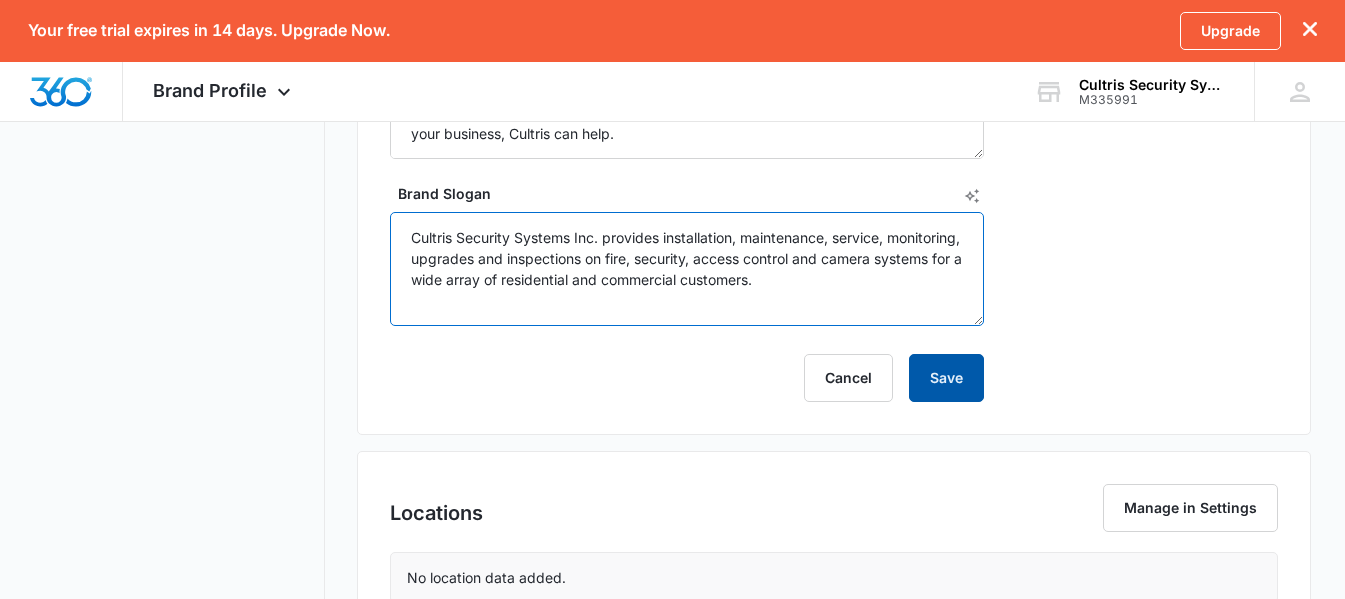 type on "Cultris Security Systems Inc. provides installation, maintenance, service, monitoring, upgrades and inspections on fire, security, access control and camera systems for a wide array of residential and commercial customers." 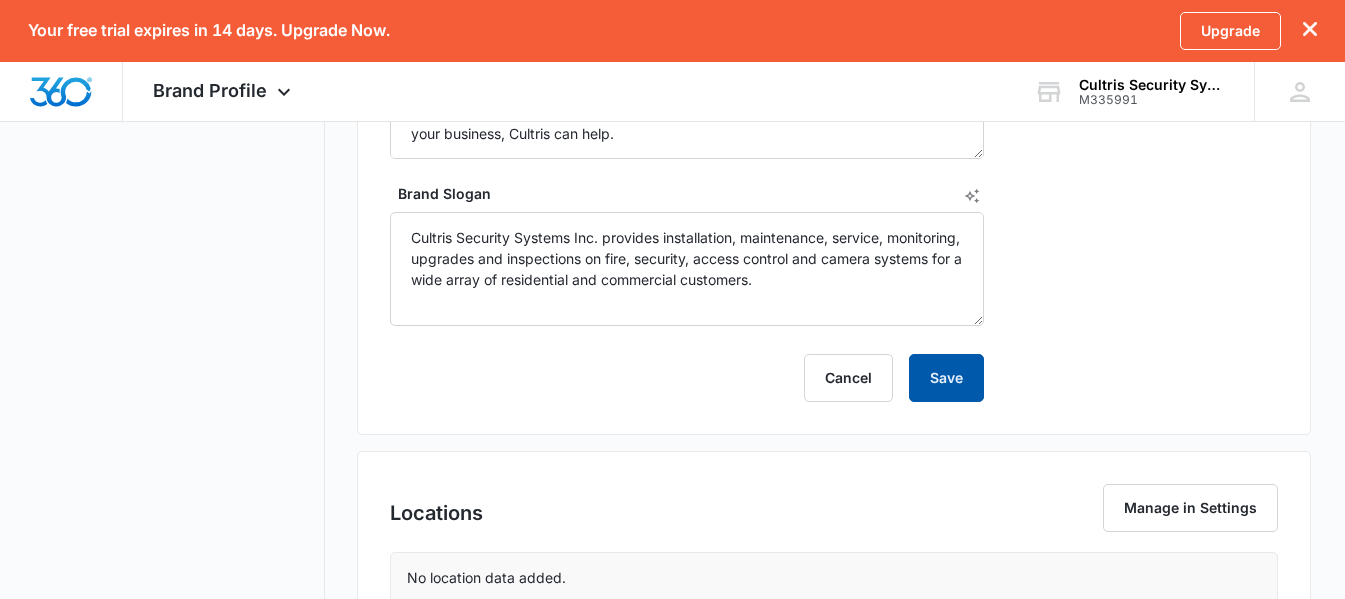 click on "Save" at bounding box center [946, 378] 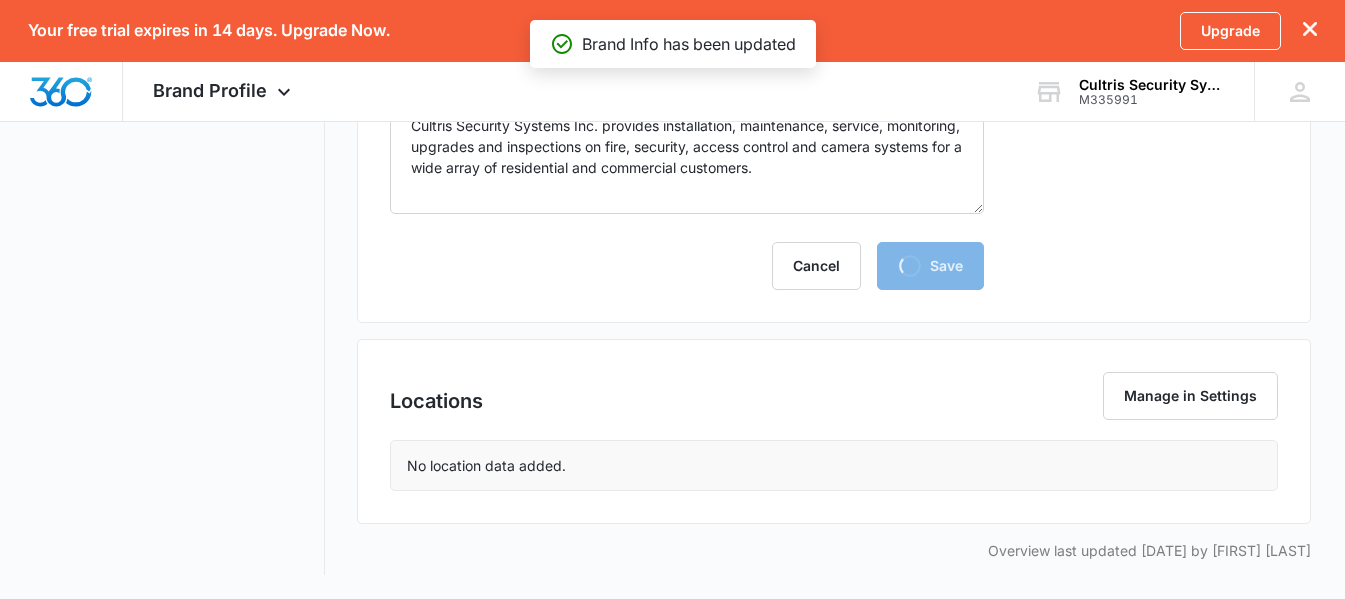 scroll, scrollTop: 829, scrollLeft: 0, axis: vertical 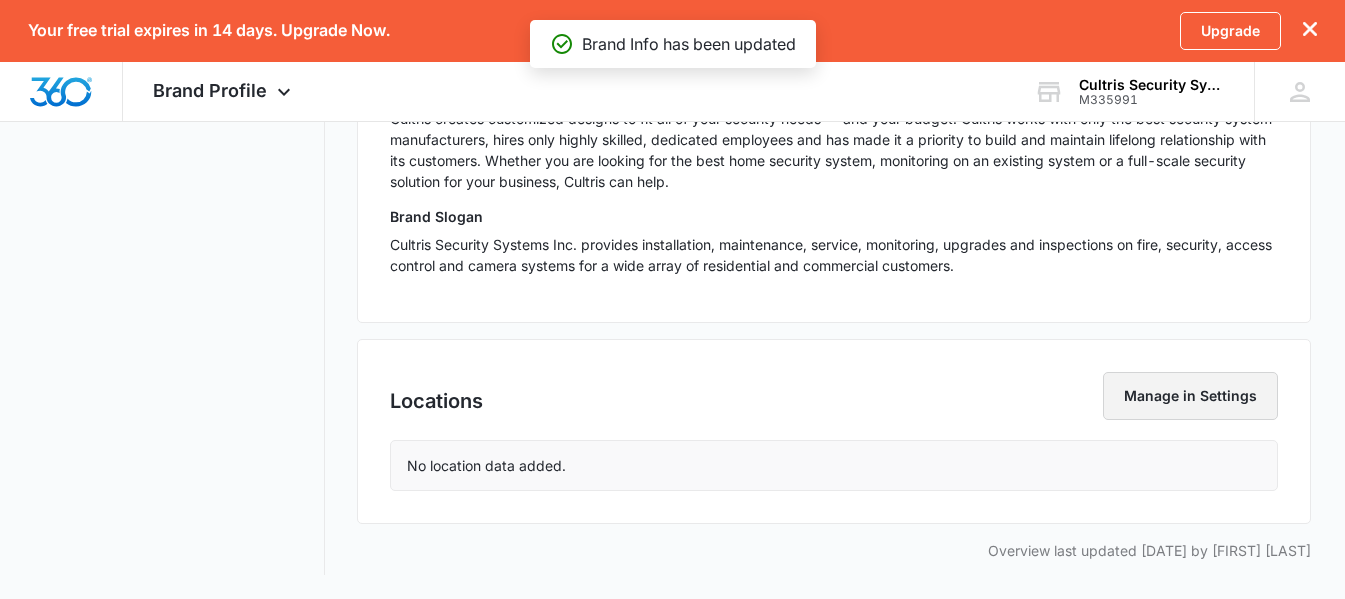 click on "Manage in Settings" at bounding box center (1190, 396) 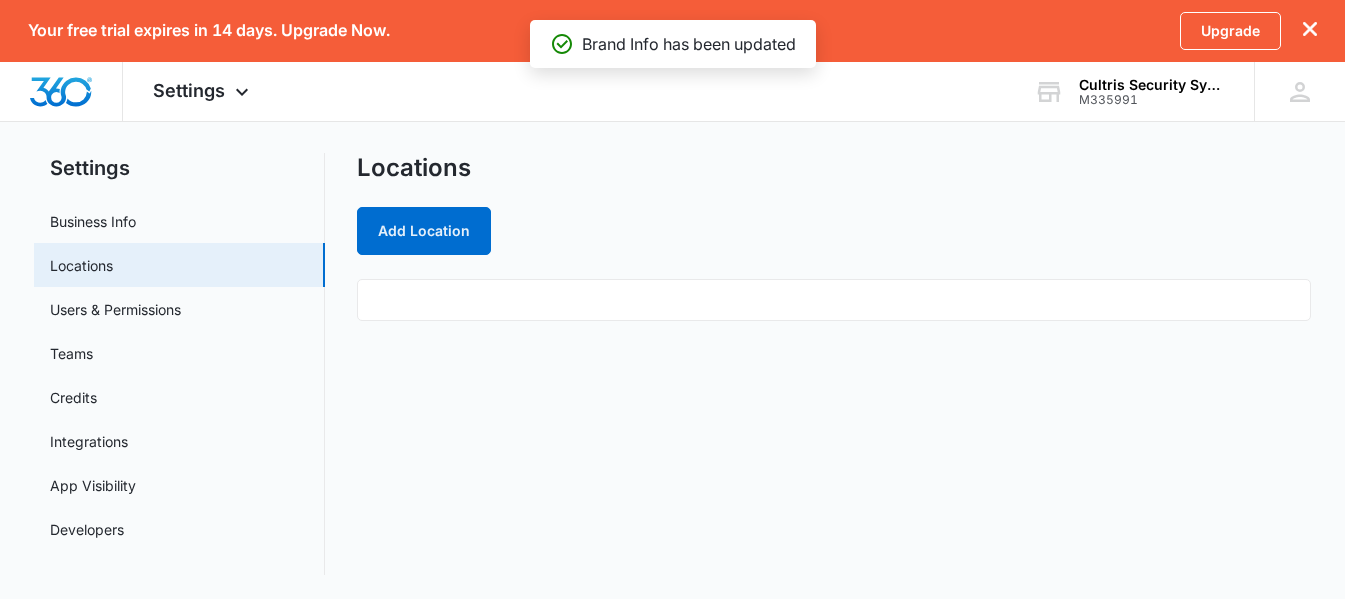 scroll, scrollTop: 0, scrollLeft: 0, axis: both 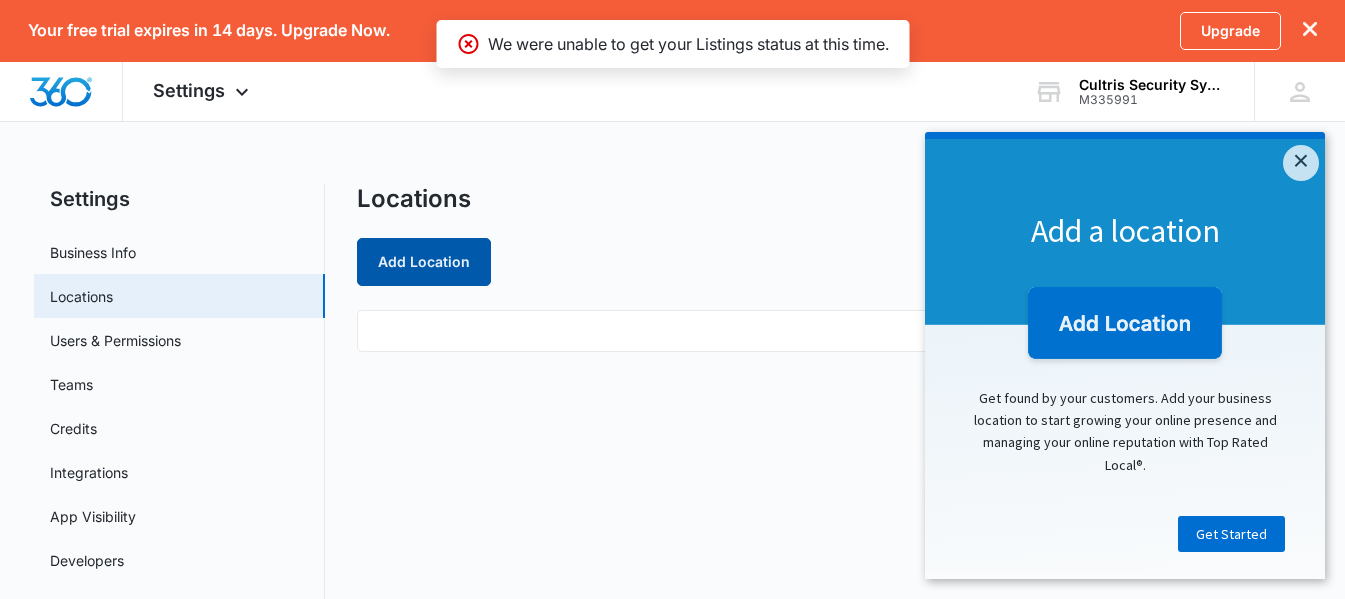 click on "Add Location" at bounding box center (424, 262) 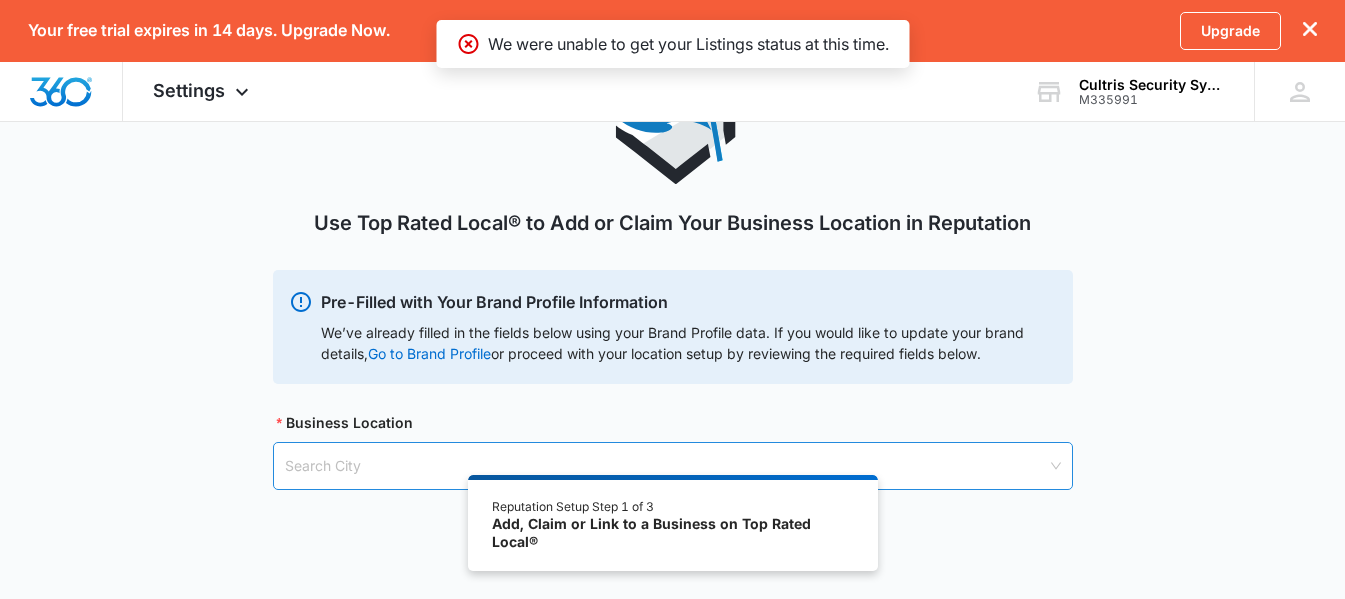 scroll, scrollTop: 182, scrollLeft: 0, axis: vertical 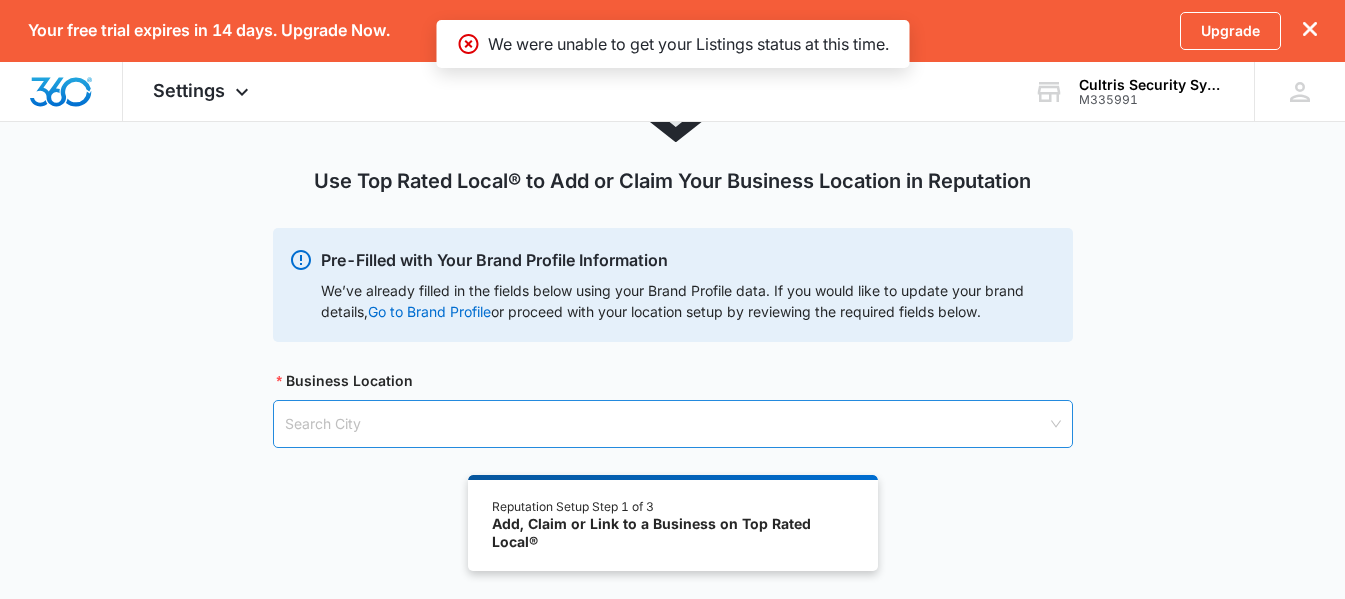 click at bounding box center [666, 424] 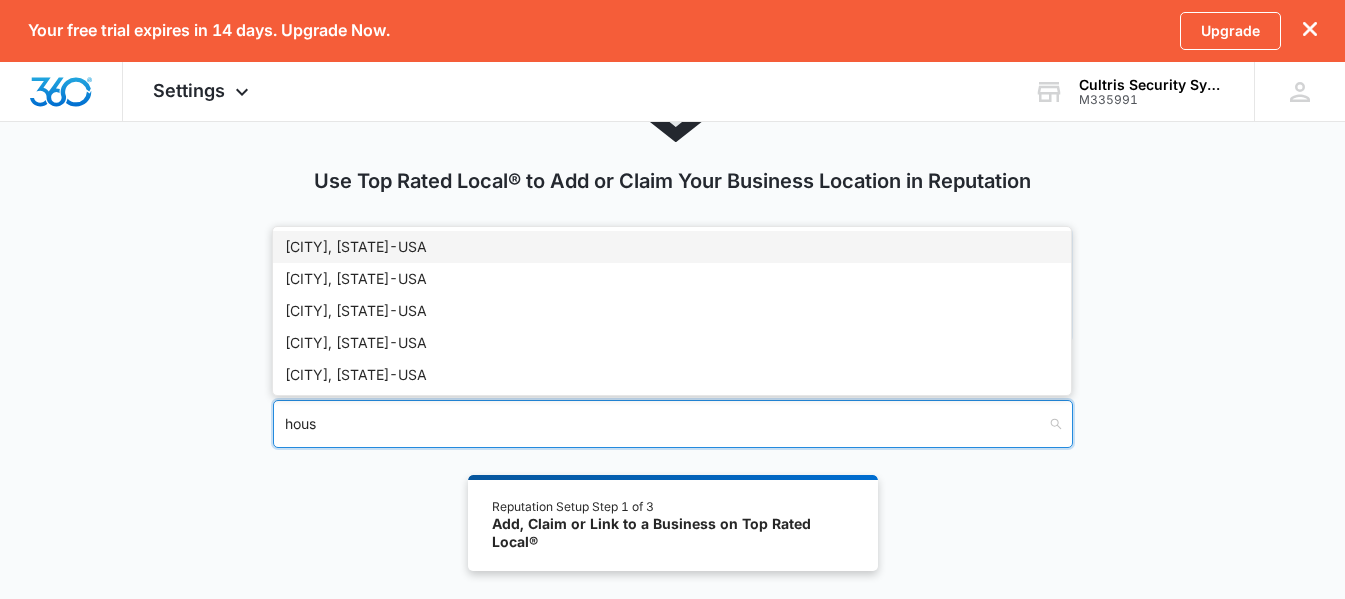 type on "houst" 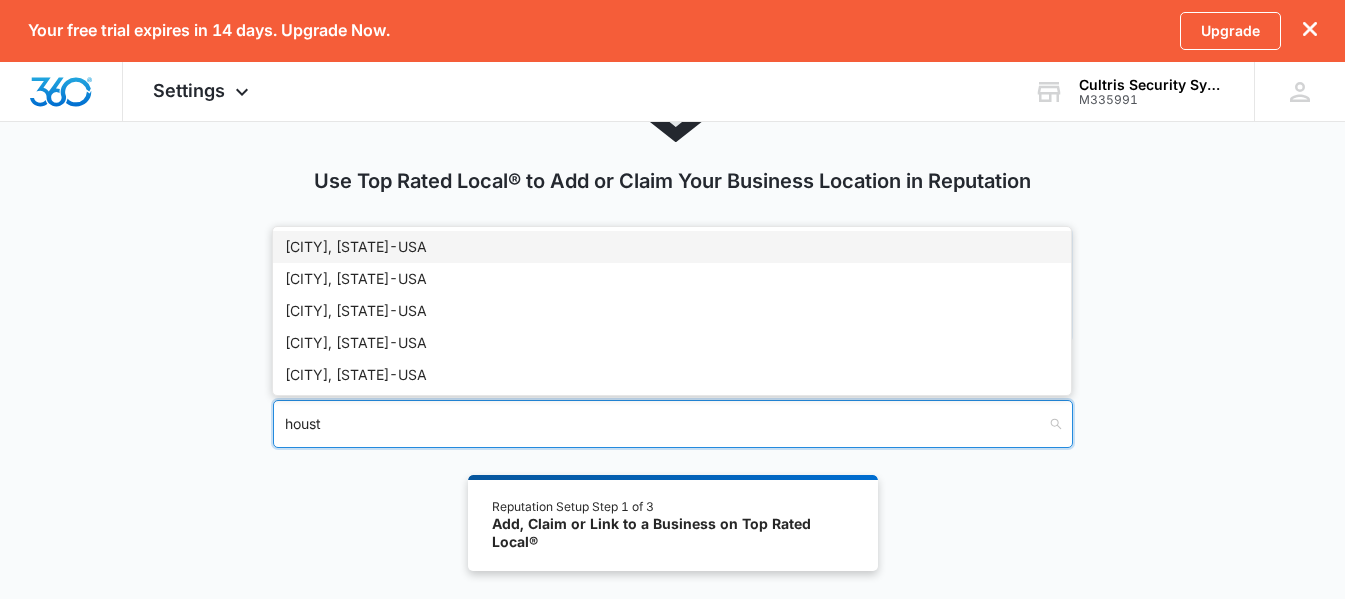 click on "[CITY], [STATE] - [COUNTRY]" at bounding box center [672, 247] 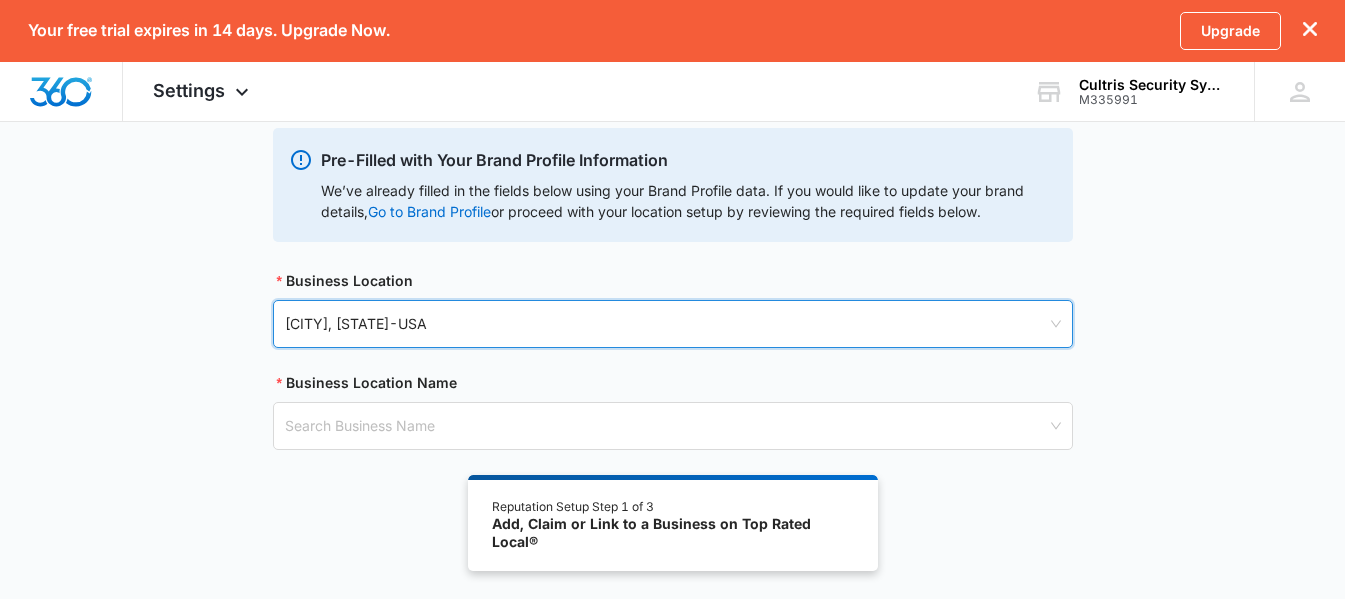 scroll, scrollTop: 284, scrollLeft: 0, axis: vertical 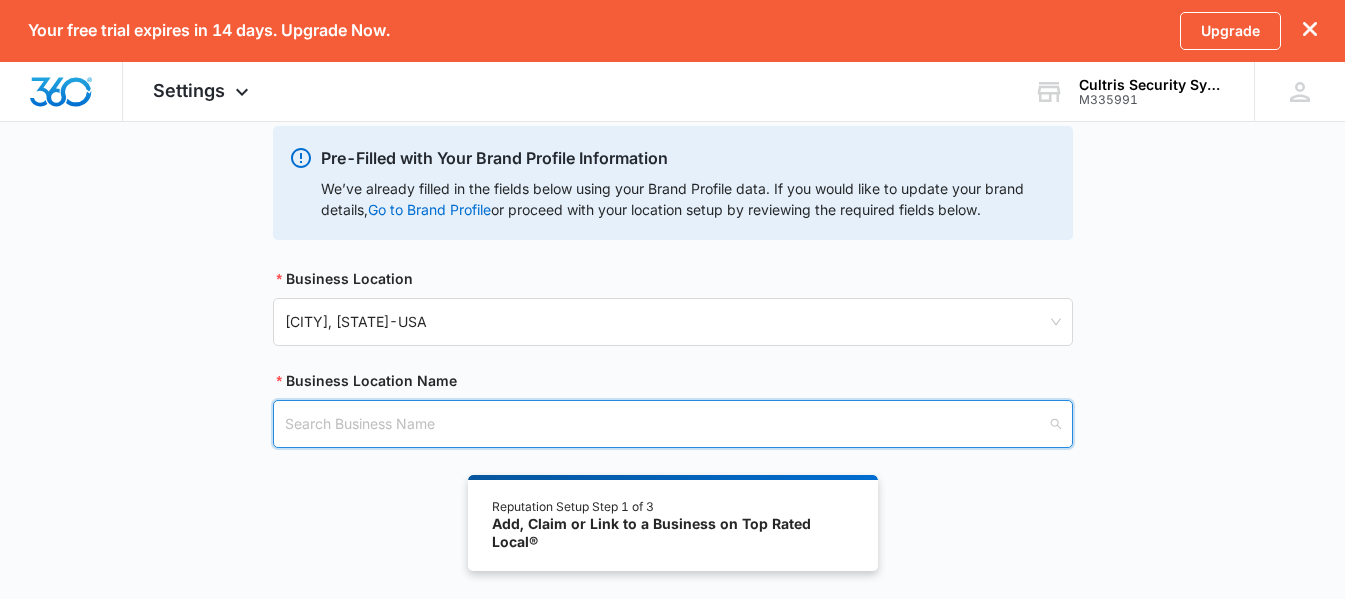 click at bounding box center (666, 424) 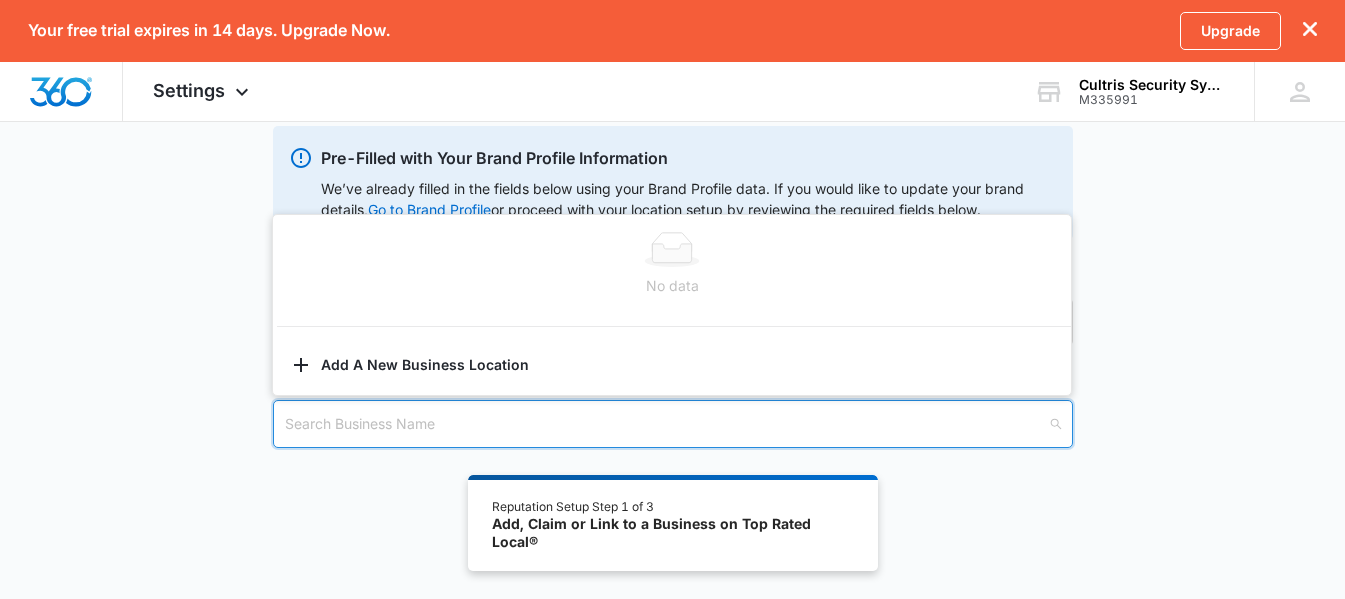 click at bounding box center [666, 424] 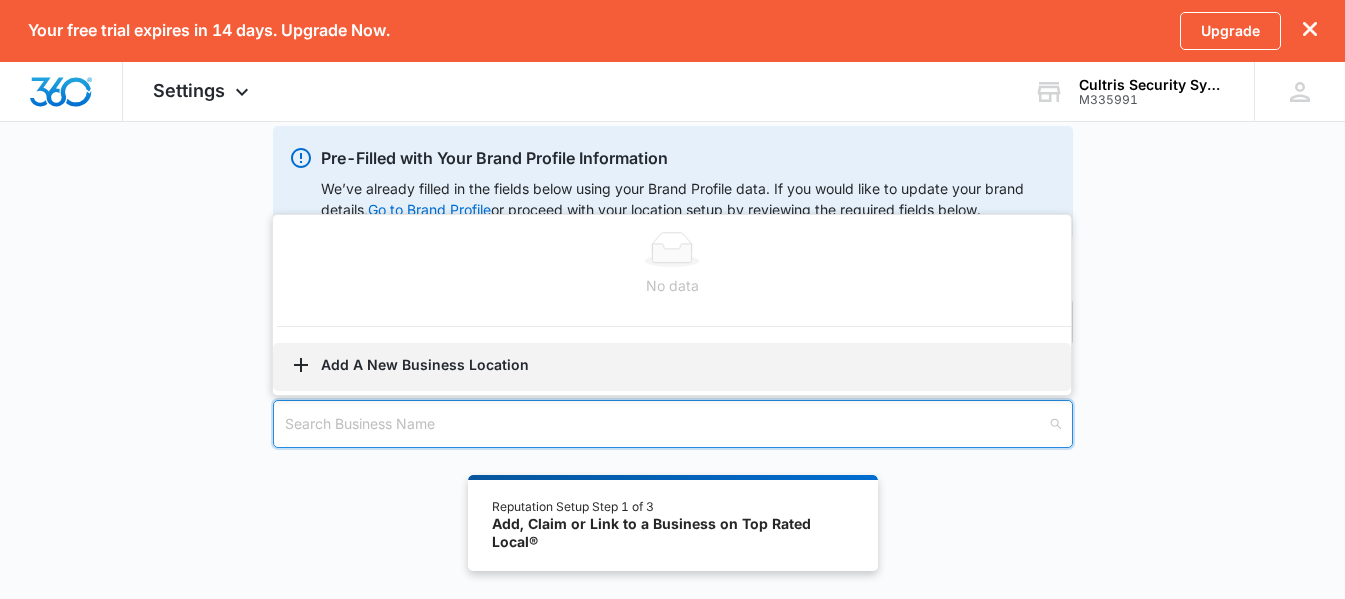 click on "Add A New Business Location" at bounding box center [672, 367] 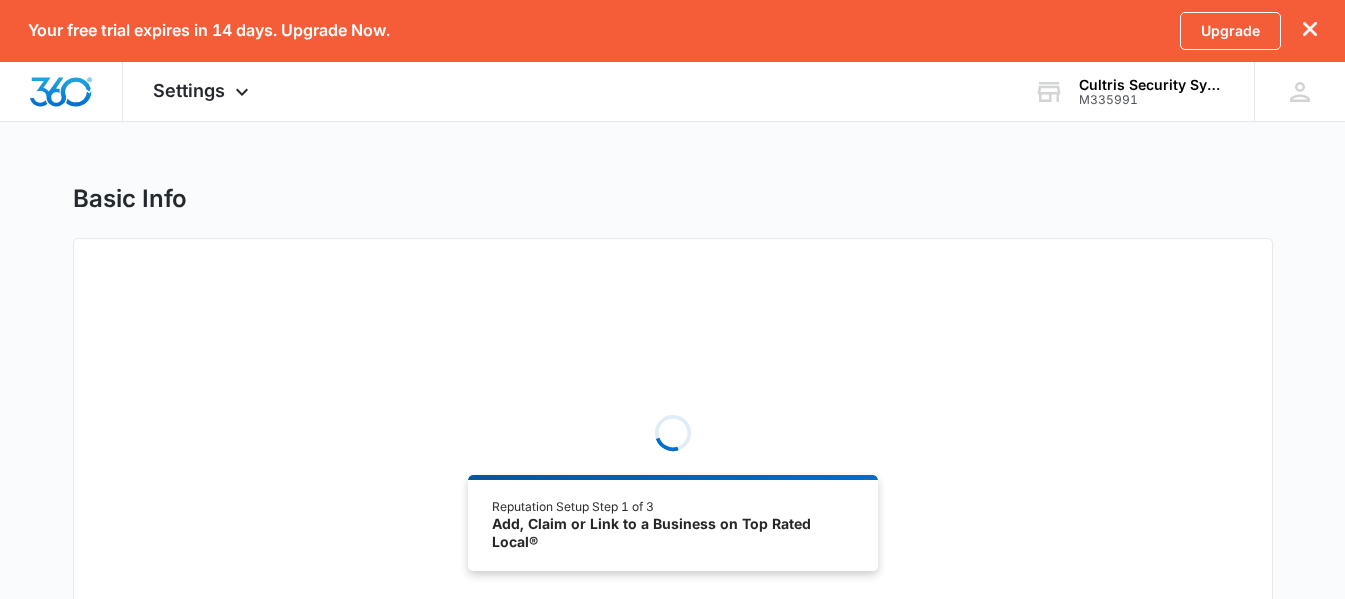 select on "Texas" 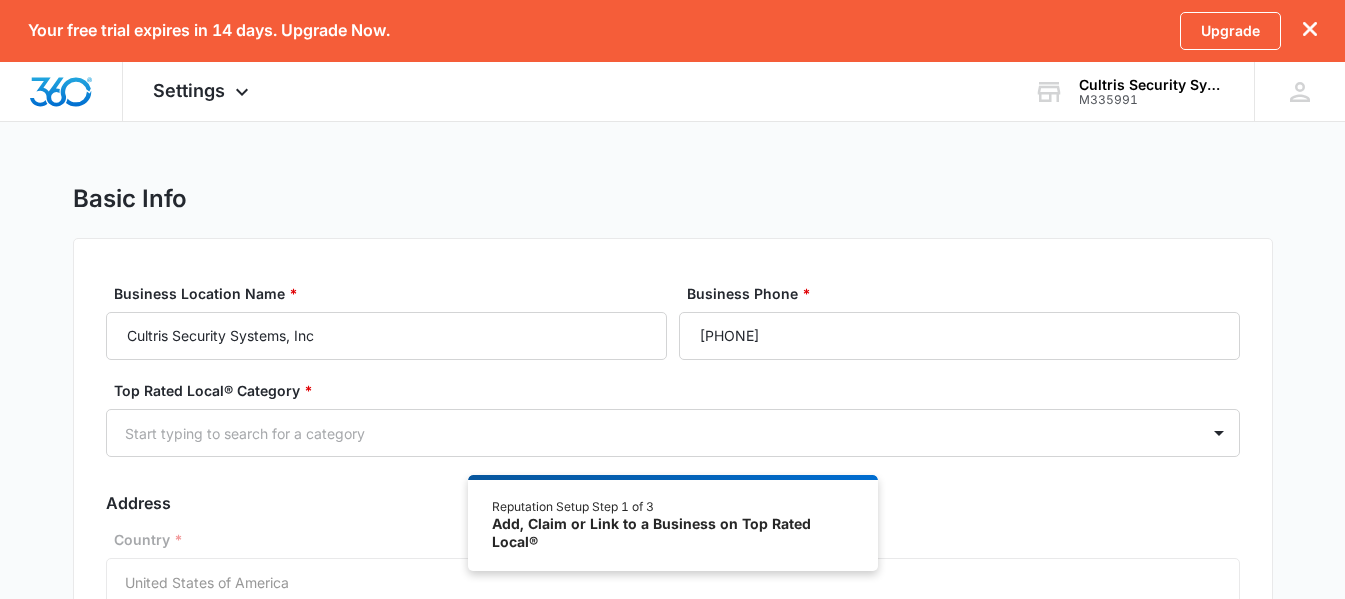 scroll, scrollTop: 100, scrollLeft: 0, axis: vertical 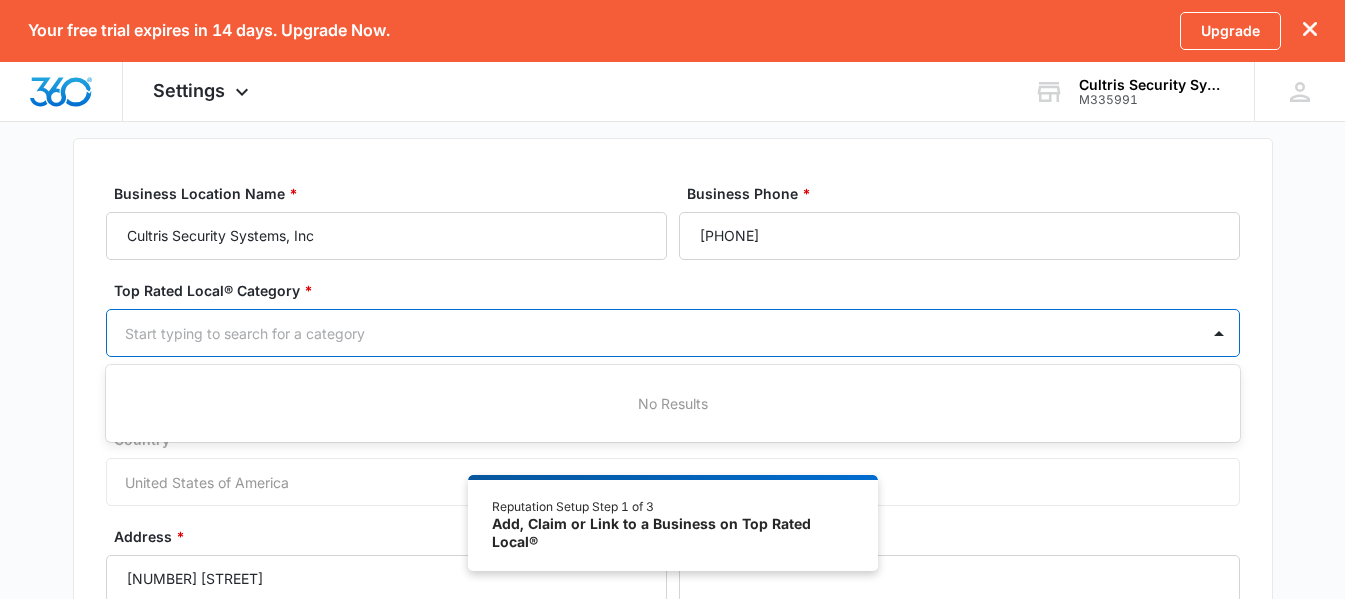 click at bounding box center [649, 333] 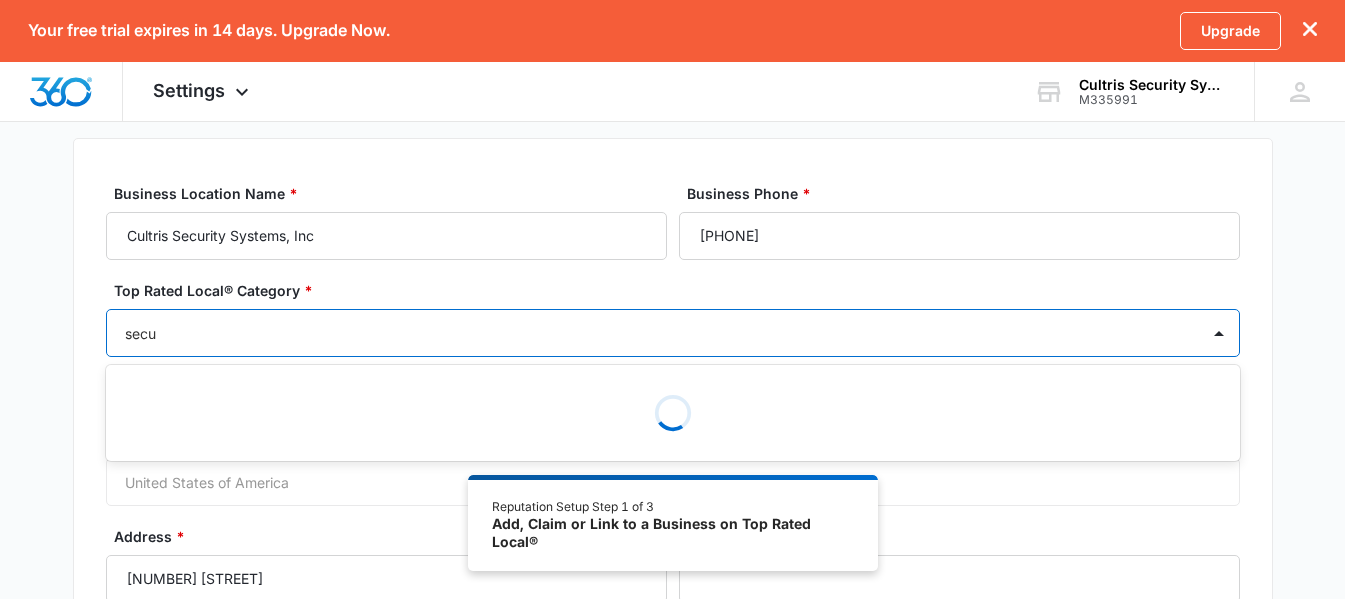 type on "secur" 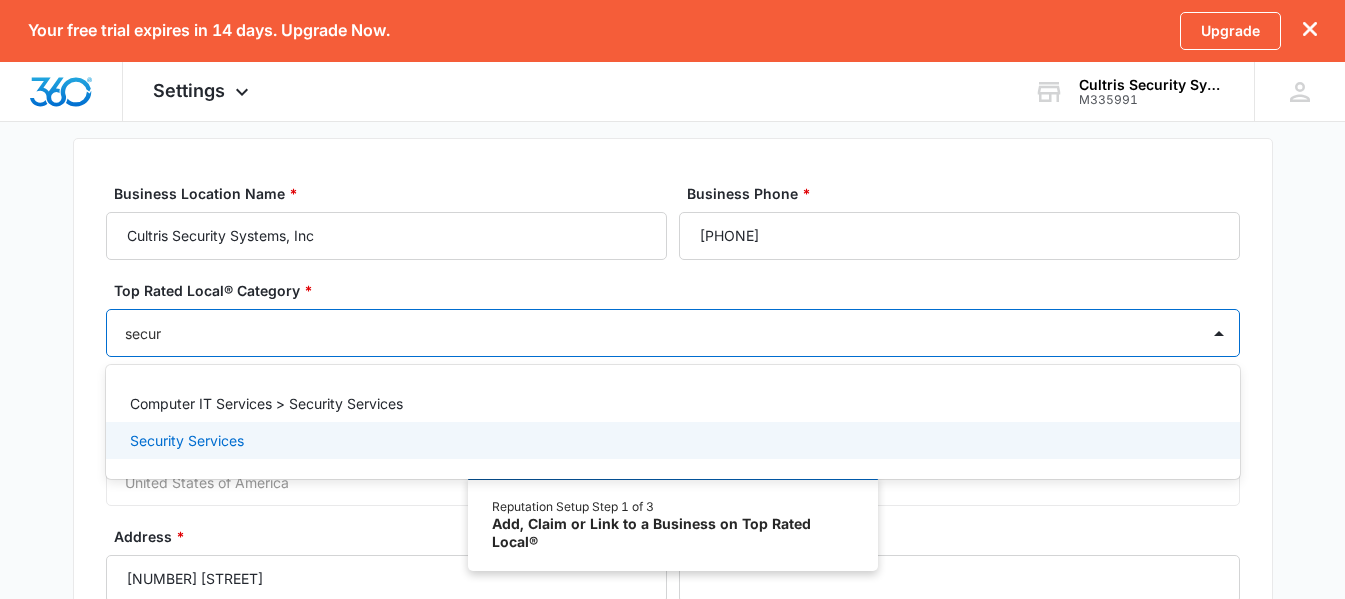 click on "Security Services" at bounding box center (187, 440) 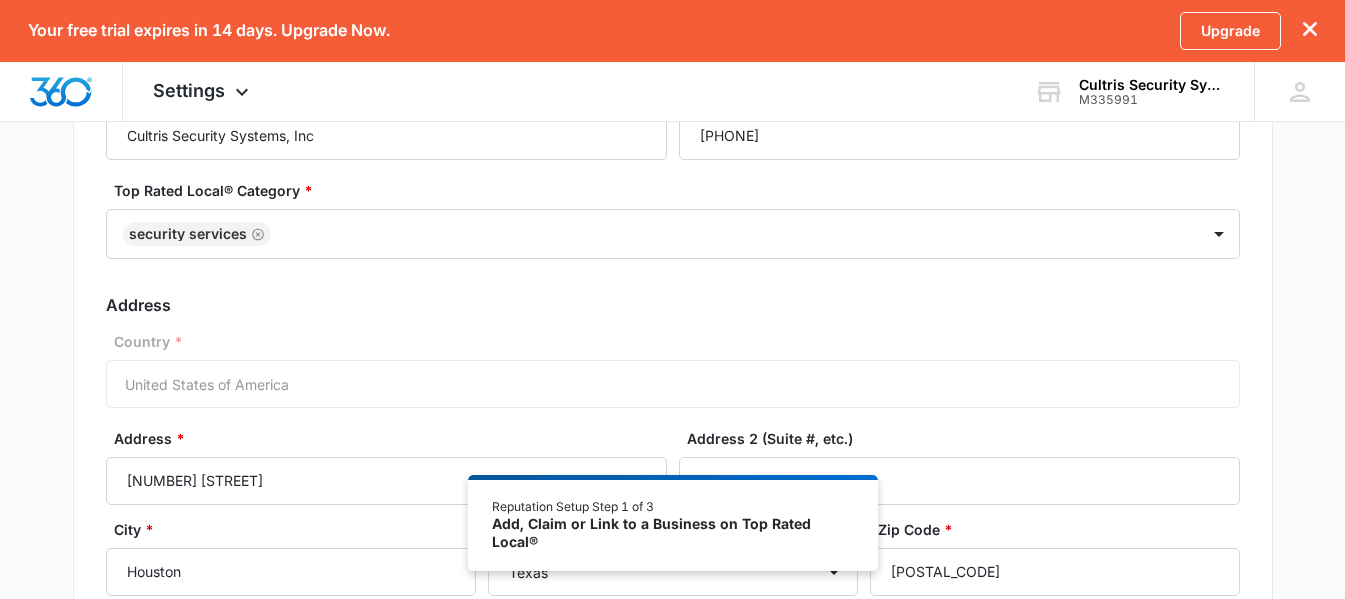 click on "Basic Info Business Location Name * Cultris Security Systems, Inc Business Phone * ([PHONE]) Top Rated Local® Category * Security Services Address Country * United States of America Address * [NUMBER] [STREET] Address 2 (Suite #, etc.) City * [CITY] State/Province * [STATE] Zip Code * [ZIP] Address should not be publicly viewable Continue" at bounding box center (672, 376) 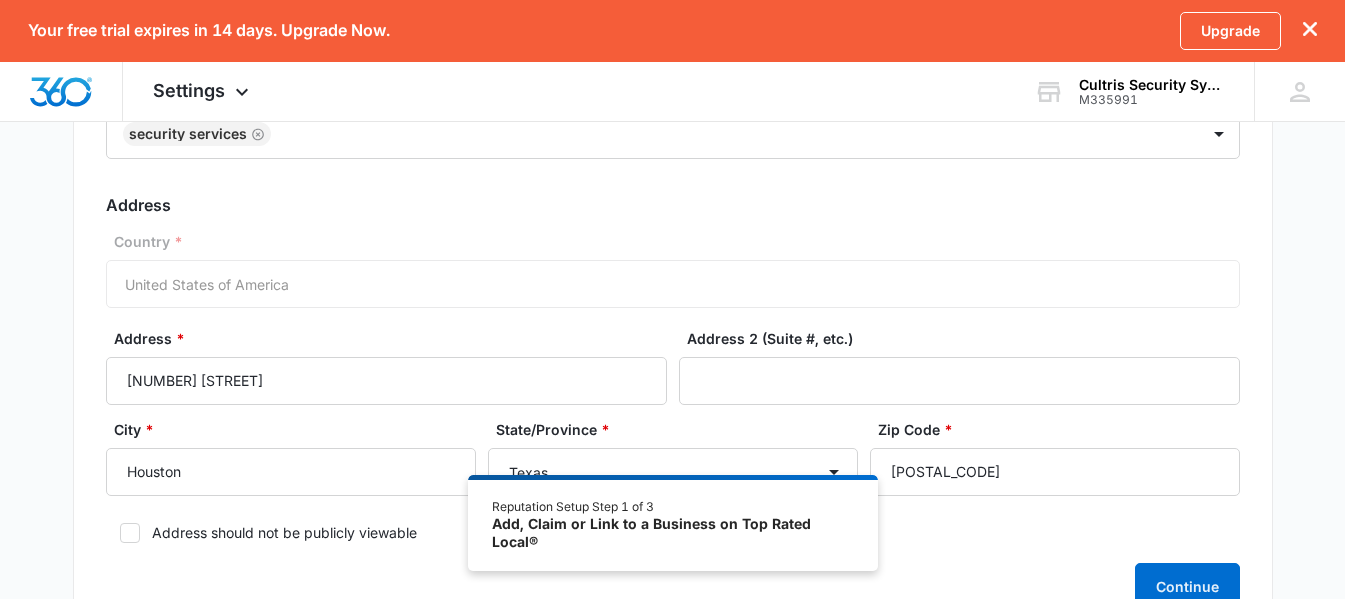 scroll, scrollTop: 400, scrollLeft: 0, axis: vertical 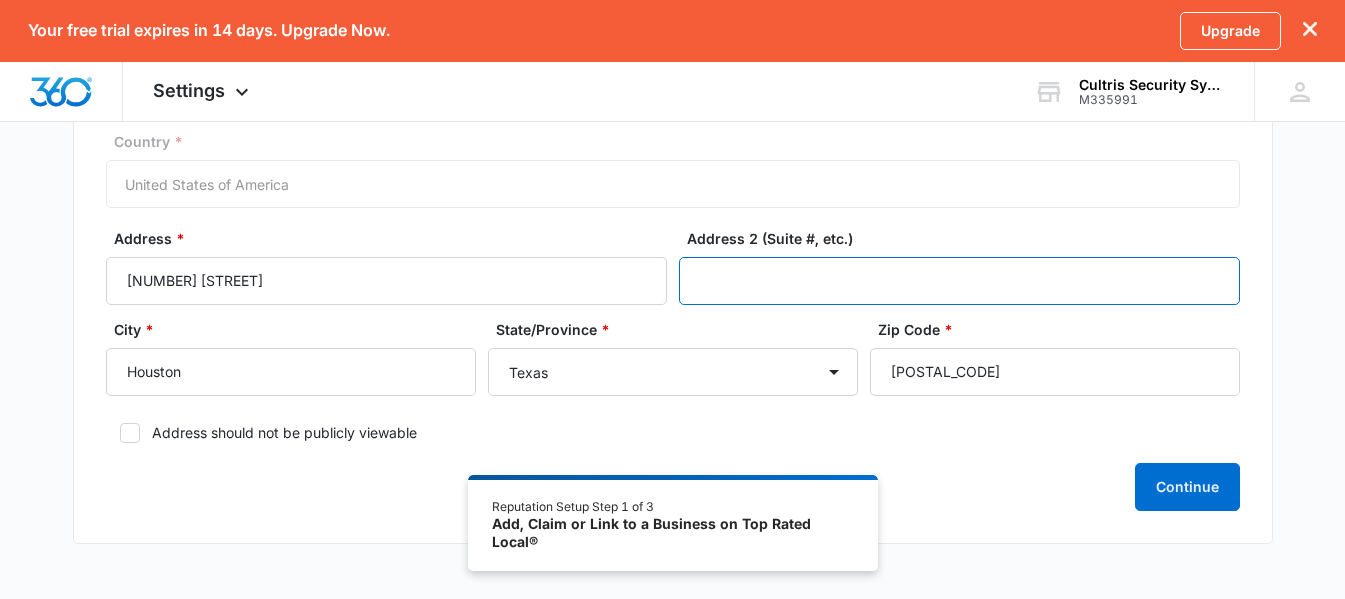 click on "Address 2 (Suite #, etc.)" at bounding box center [959, 281] 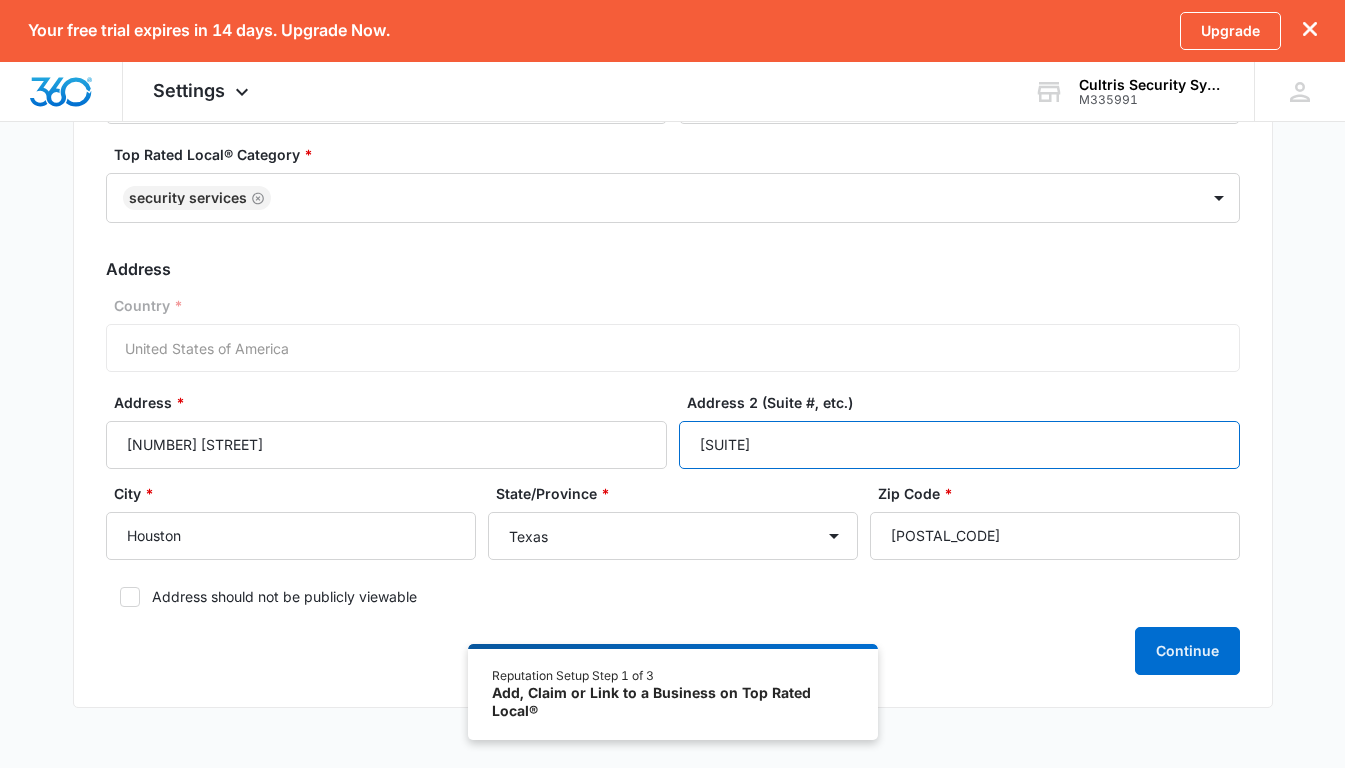 scroll, scrollTop: 203, scrollLeft: 0, axis: vertical 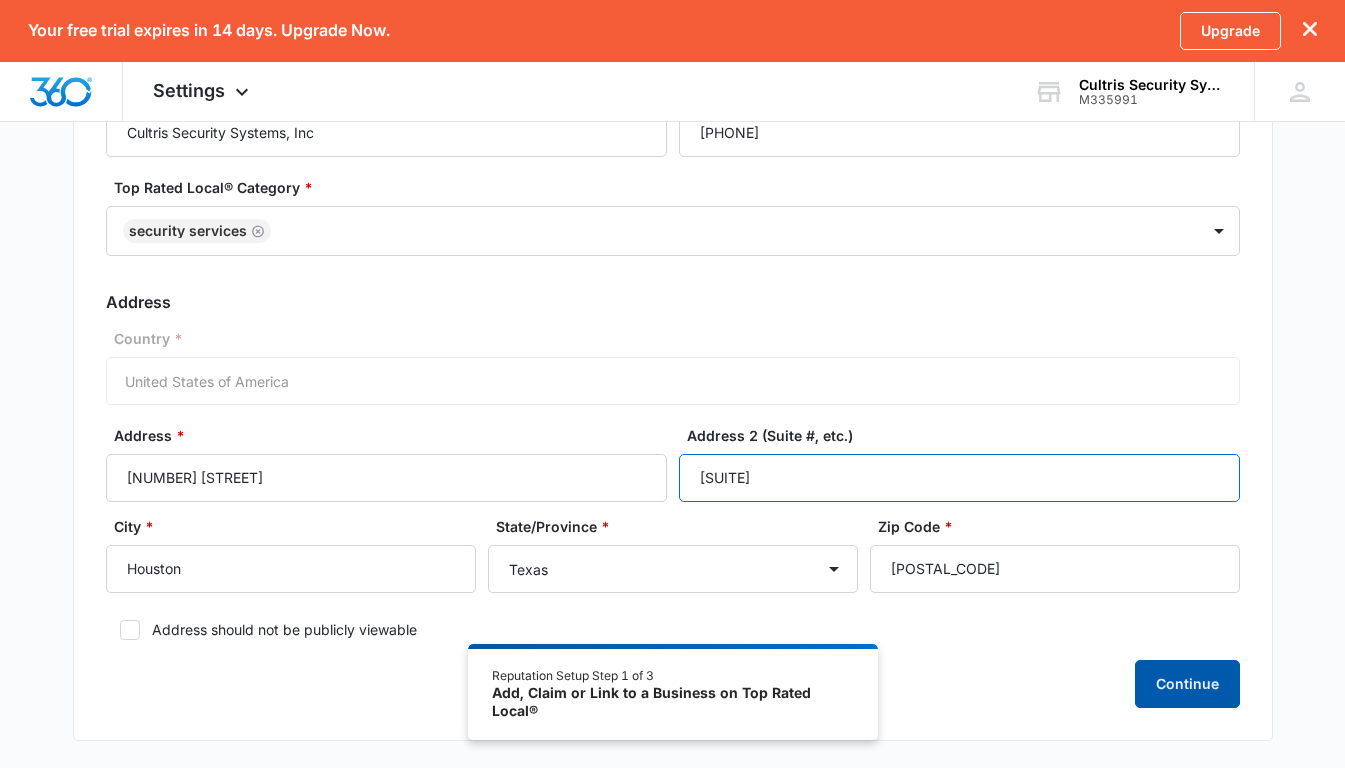 type on "[SUITE]" 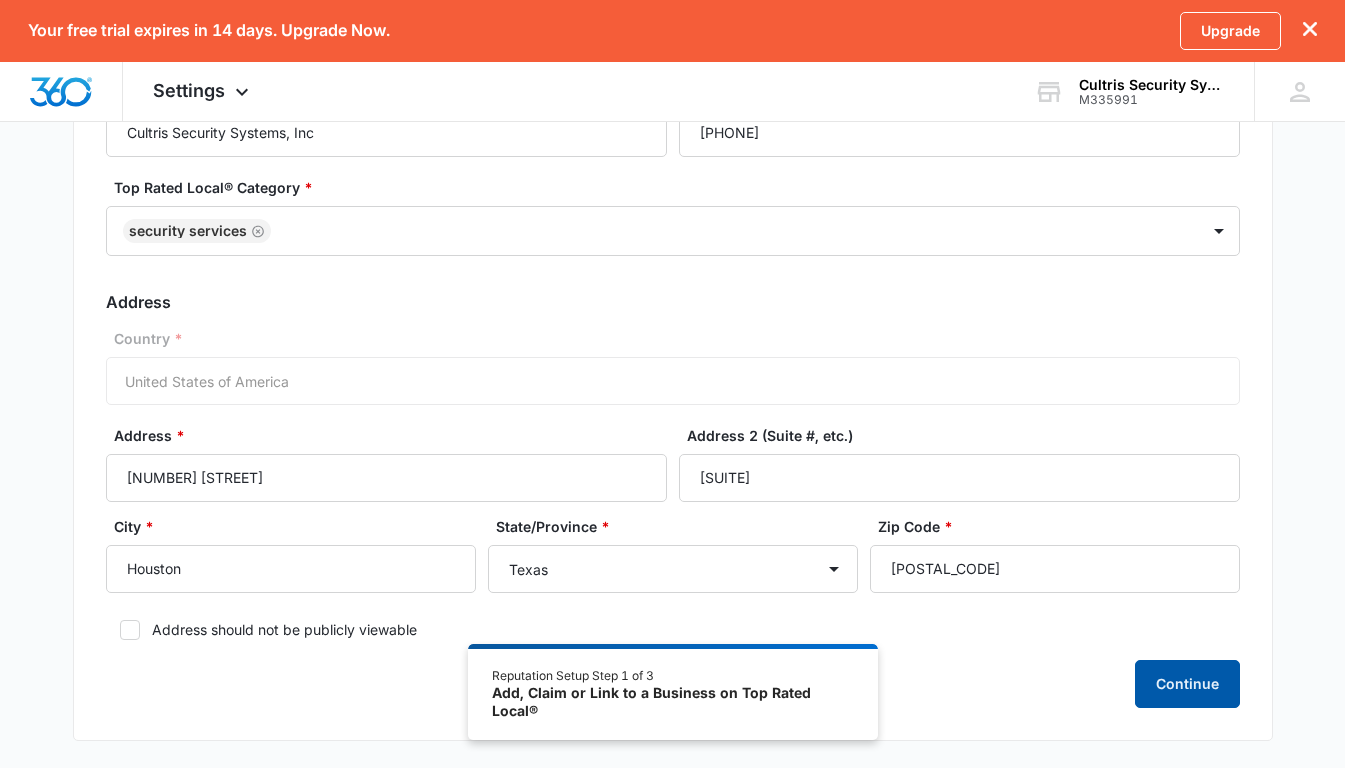 click on "Continue" at bounding box center (1187, 684) 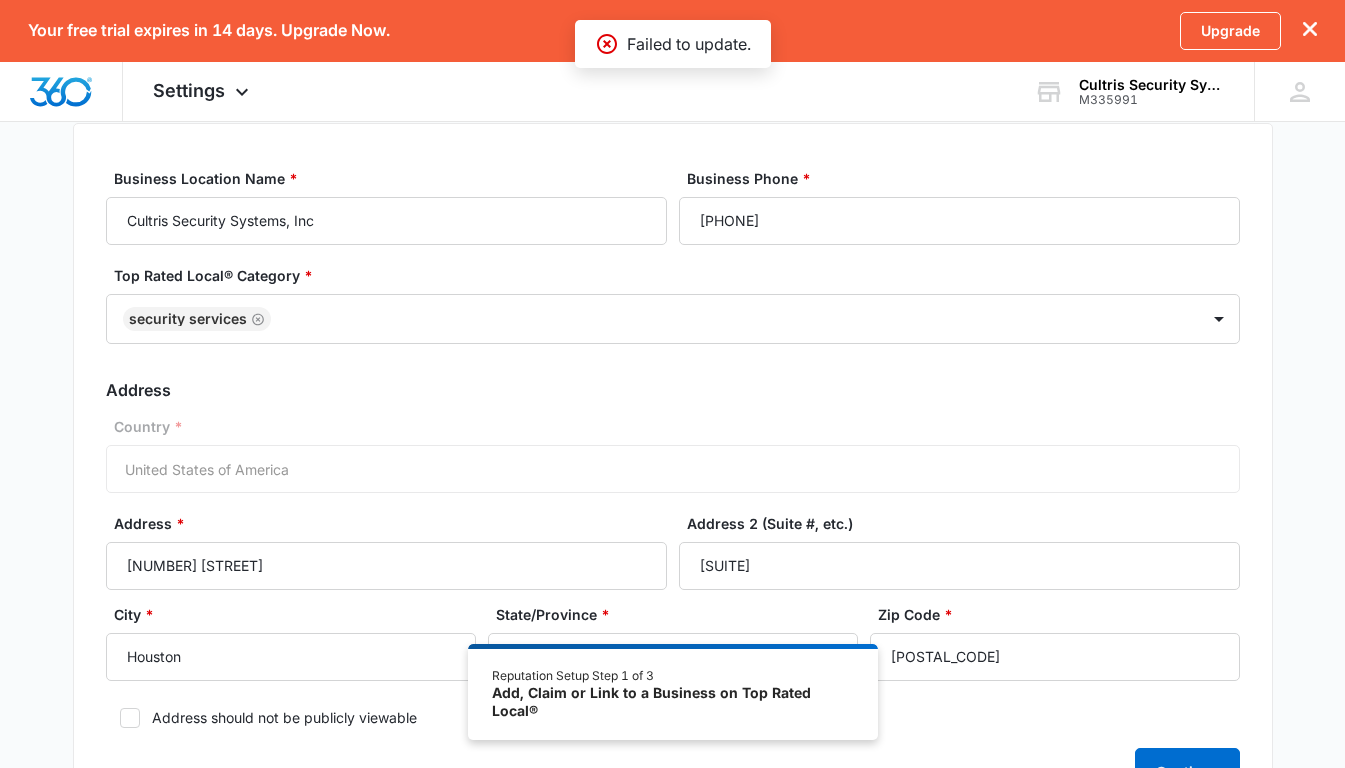 scroll, scrollTop: 3, scrollLeft: 0, axis: vertical 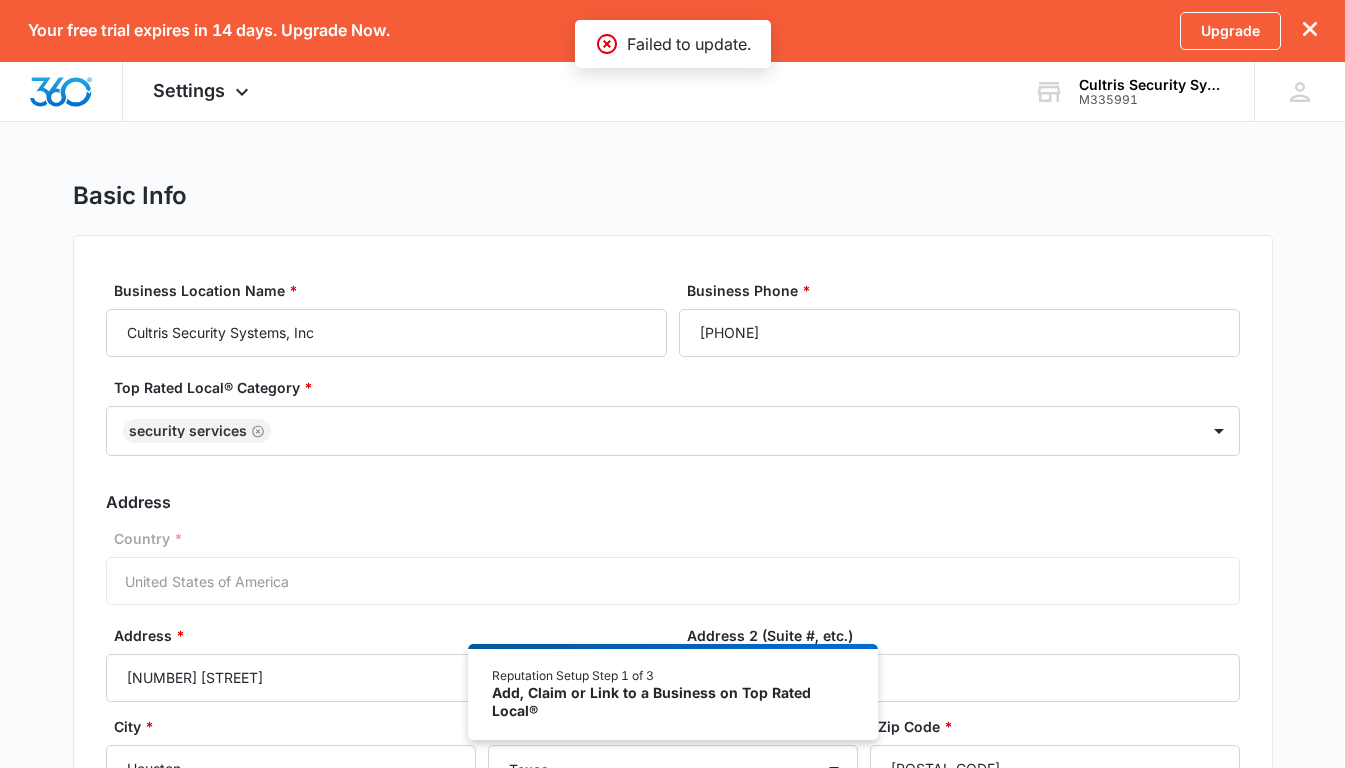 click 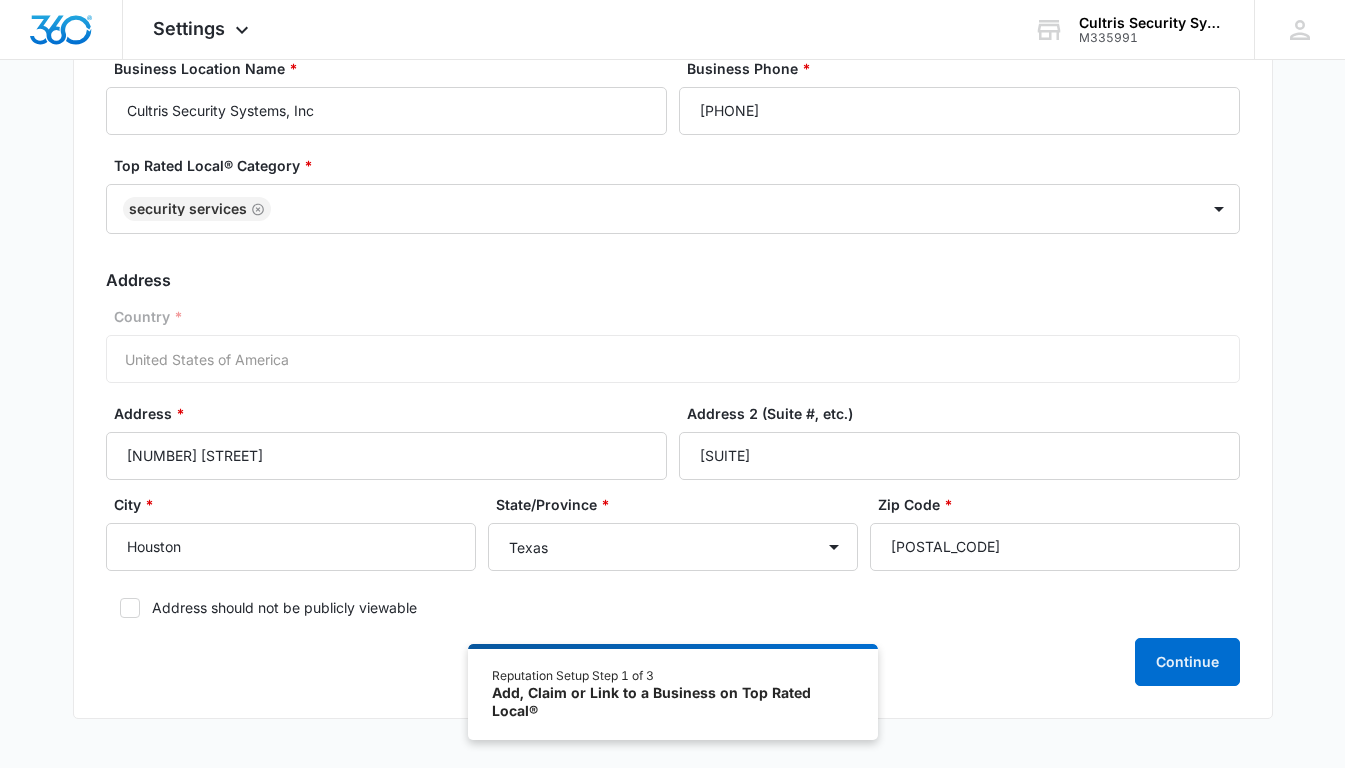 scroll, scrollTop: 243, scrollLeft: 0, axis: vertical 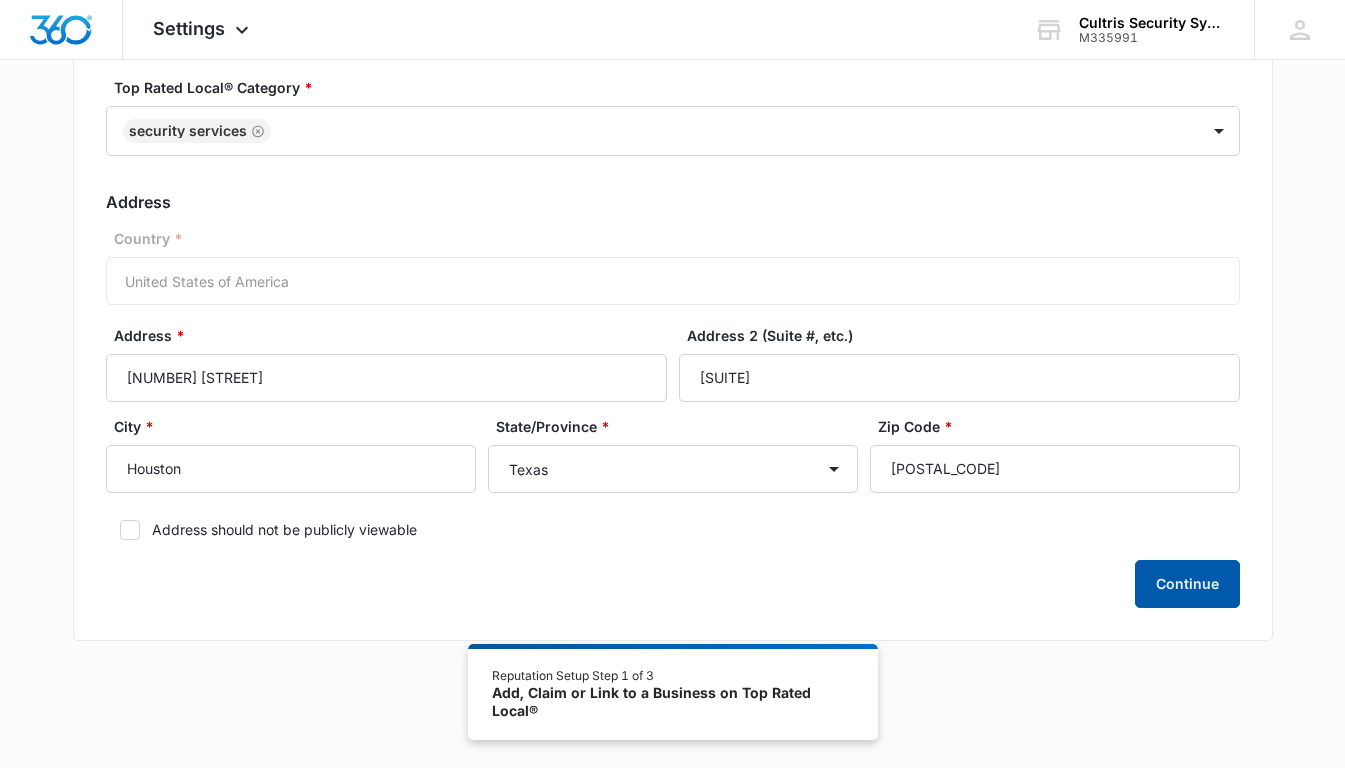 click on "Continue" at bounding box center (1187, 584) 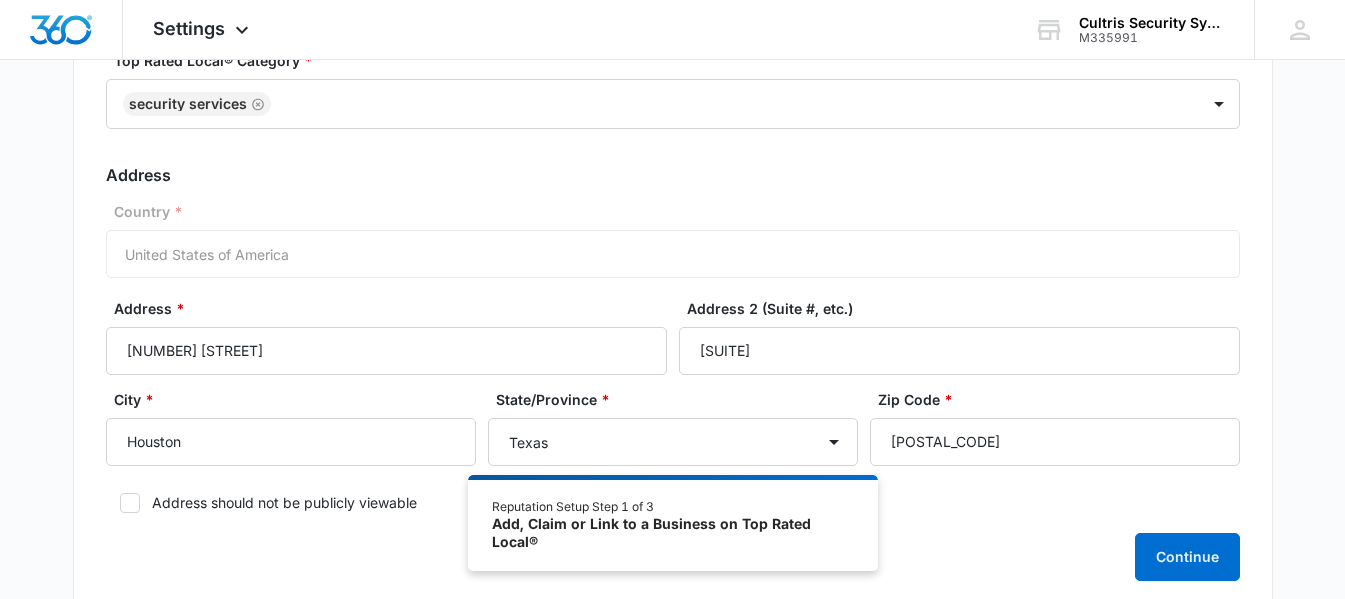 scroll, scrollTop: 300, scrollLeft: 0, axis: vertical 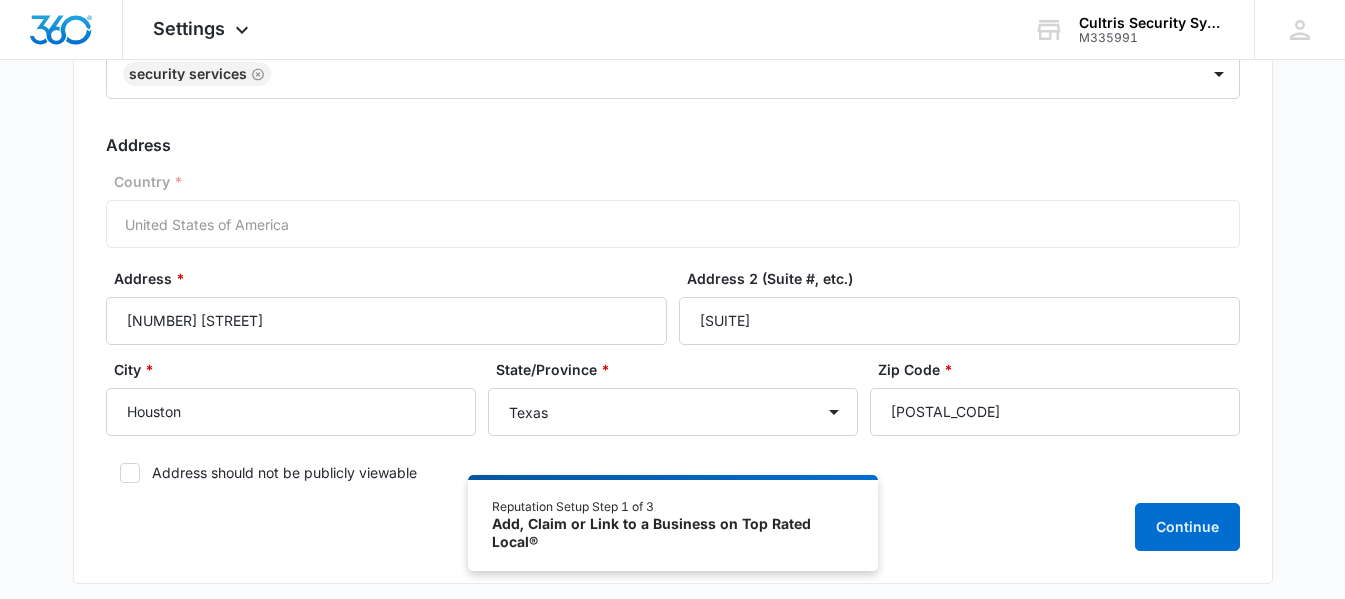 click on "Country * United States of America" at bounding box center [673, 209] 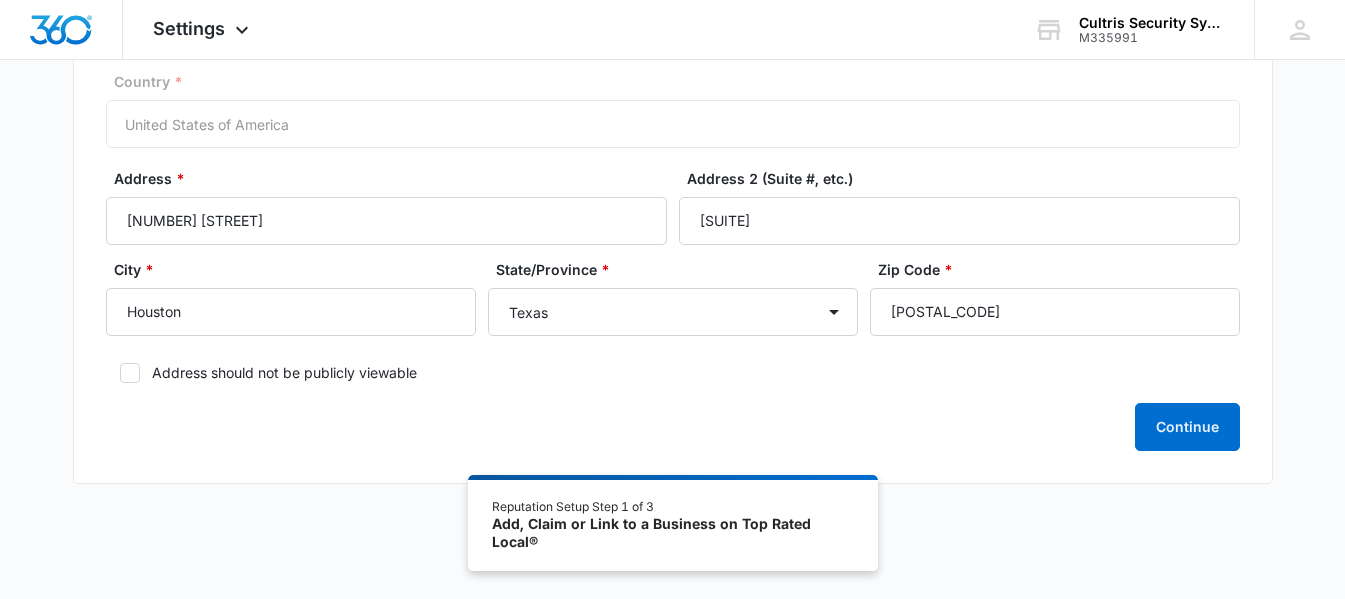scroll, scrollTop: 412, scrollLeft: 0, axis: vertical 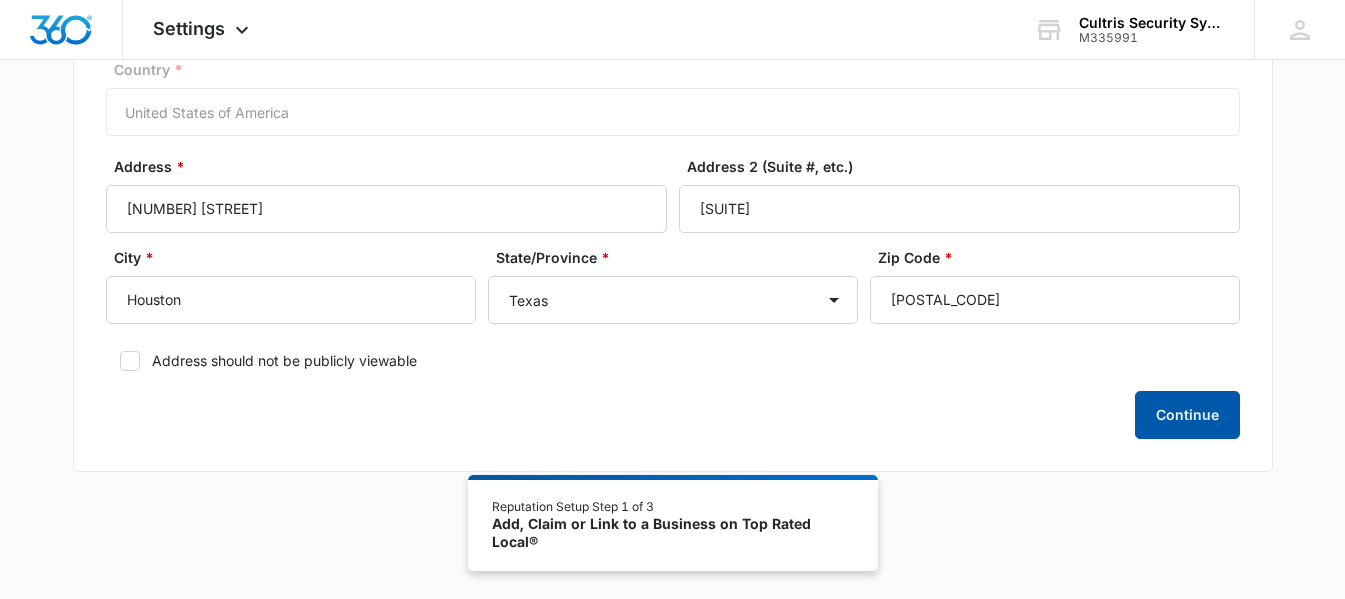 click on "Continue" at bounding box center [1187, 415] 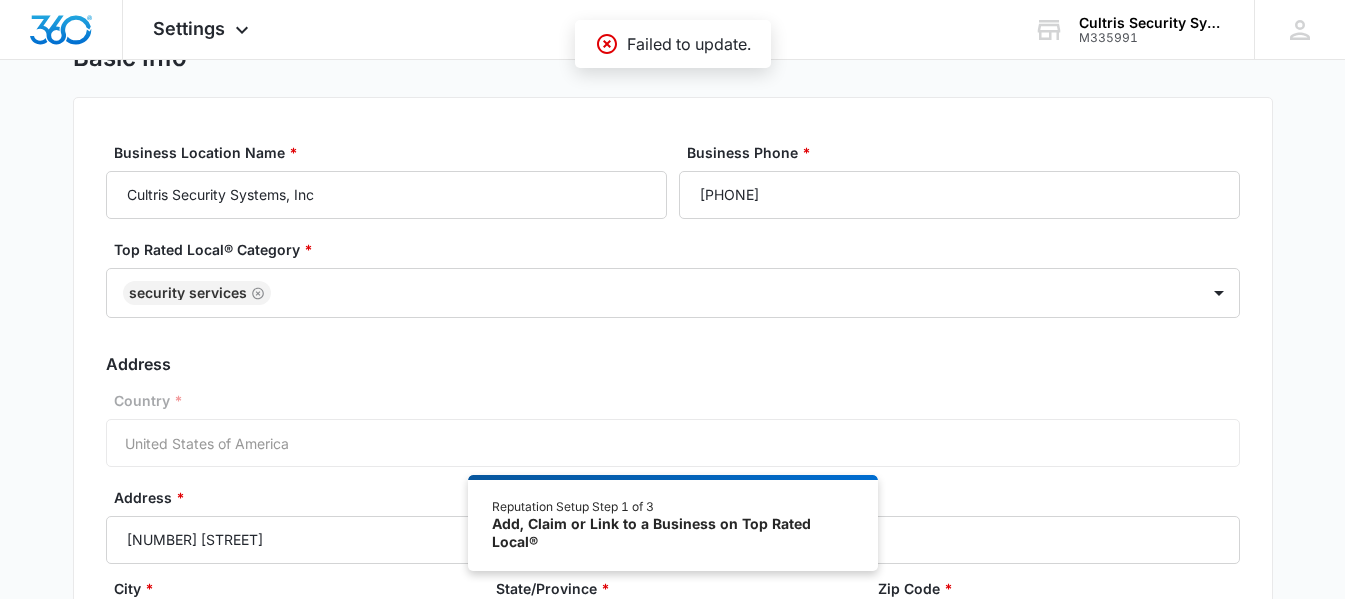 scroll, scrollTop: 0, scrollLeft: 0, axis: both 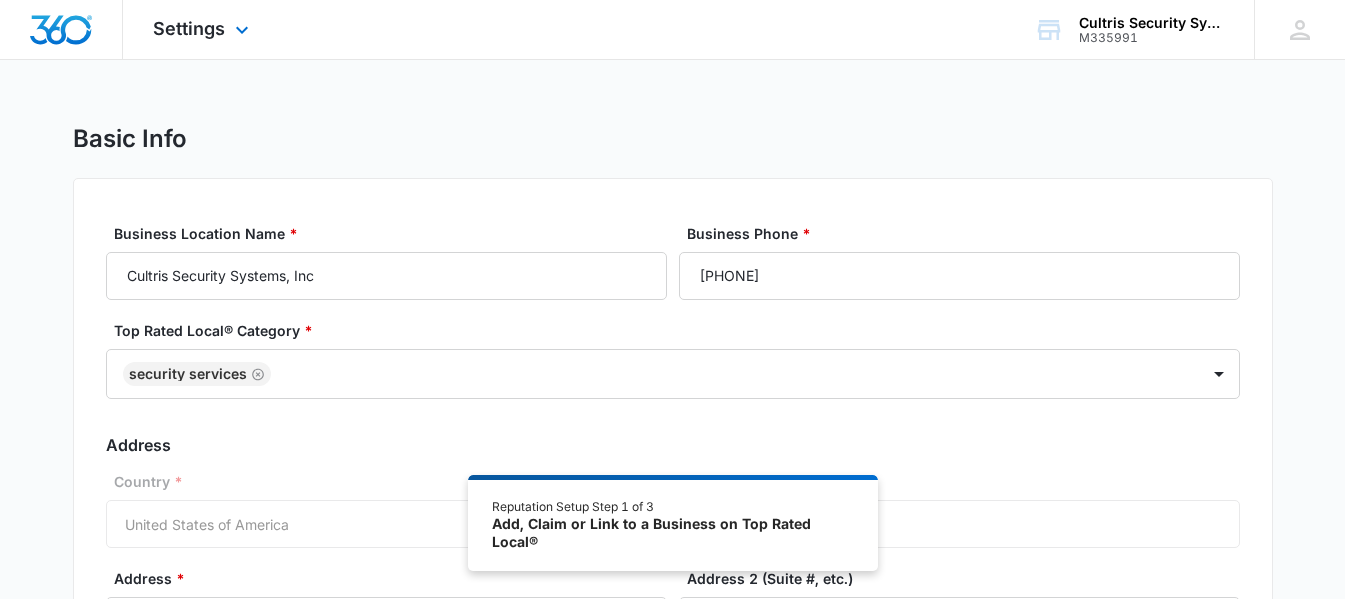 click at bounding box center [61, 30] 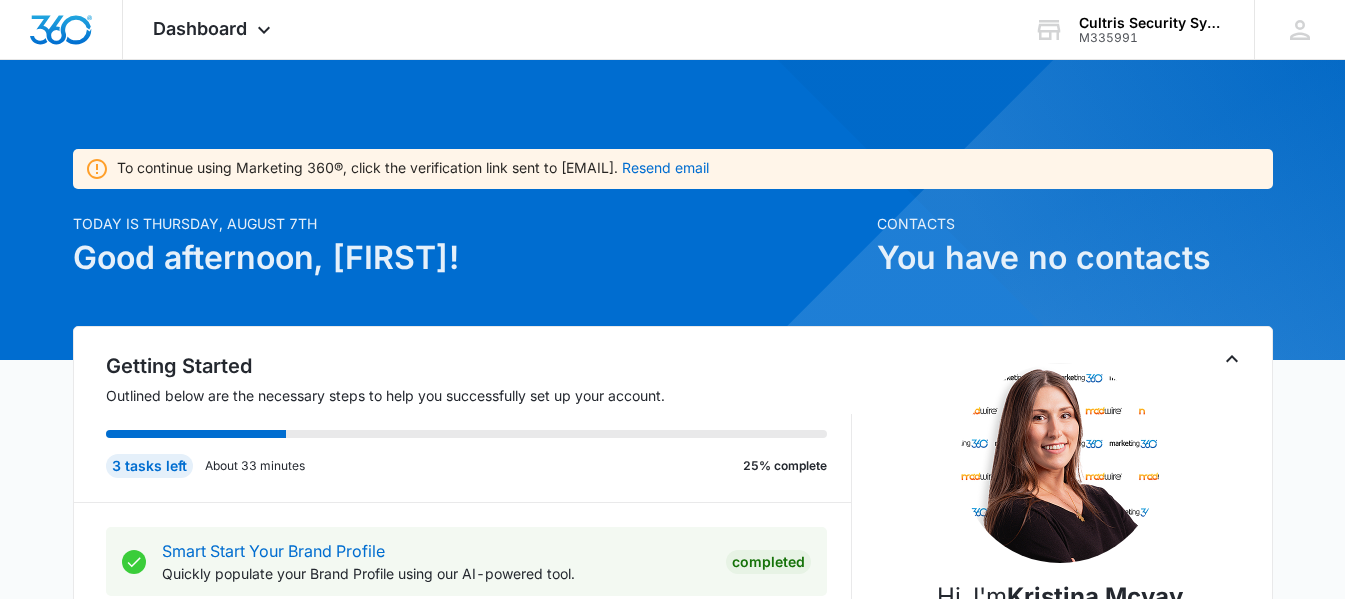 scroll, scrollTop: 0, scrollLeft: 0, axis: both 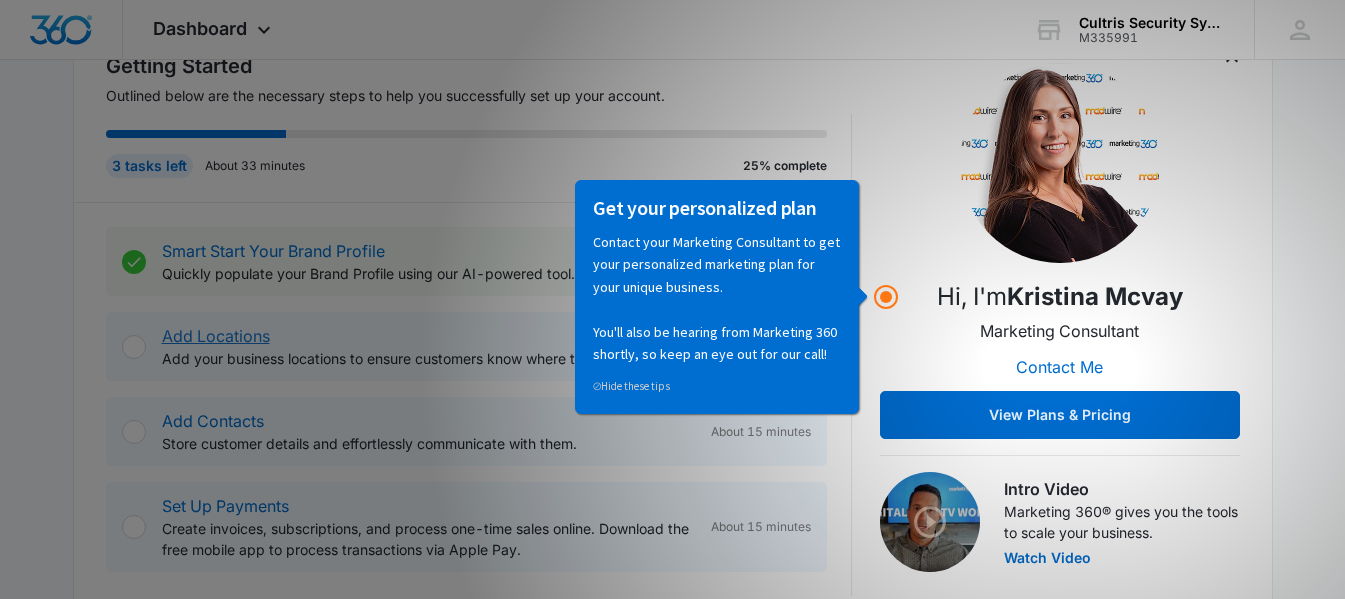click on "Add Locations" at bounding box center (216, 336) 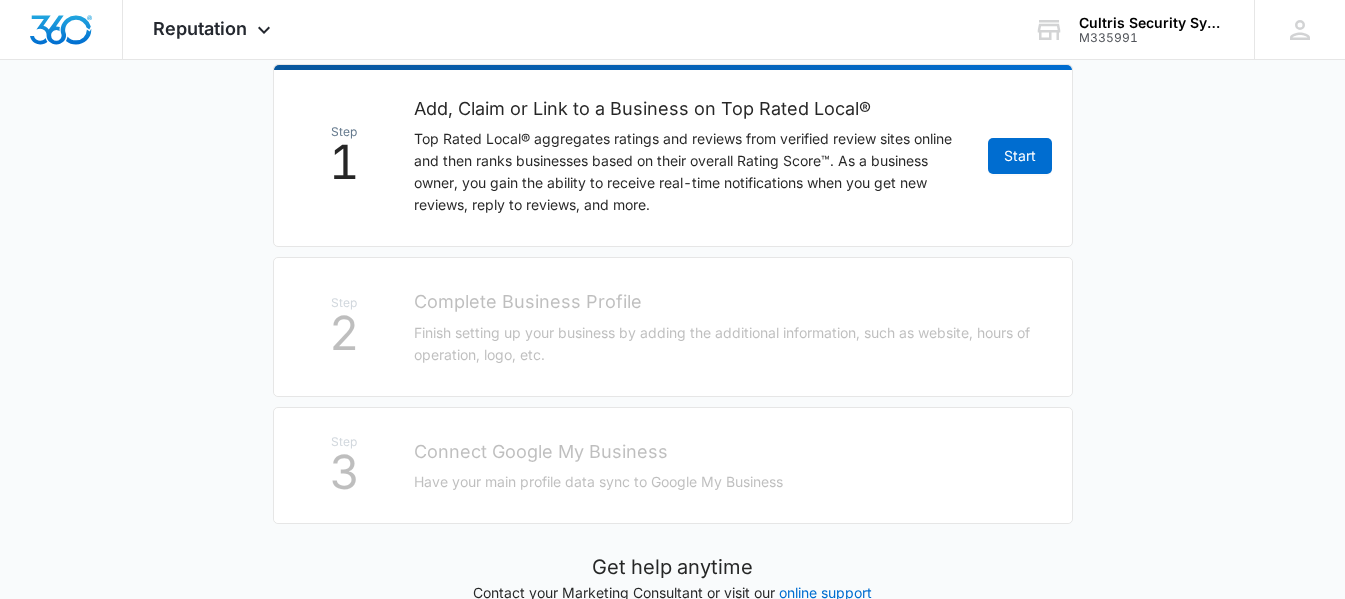 scroll, scrollTop: 0, scrollLeft: 0, axis: both 